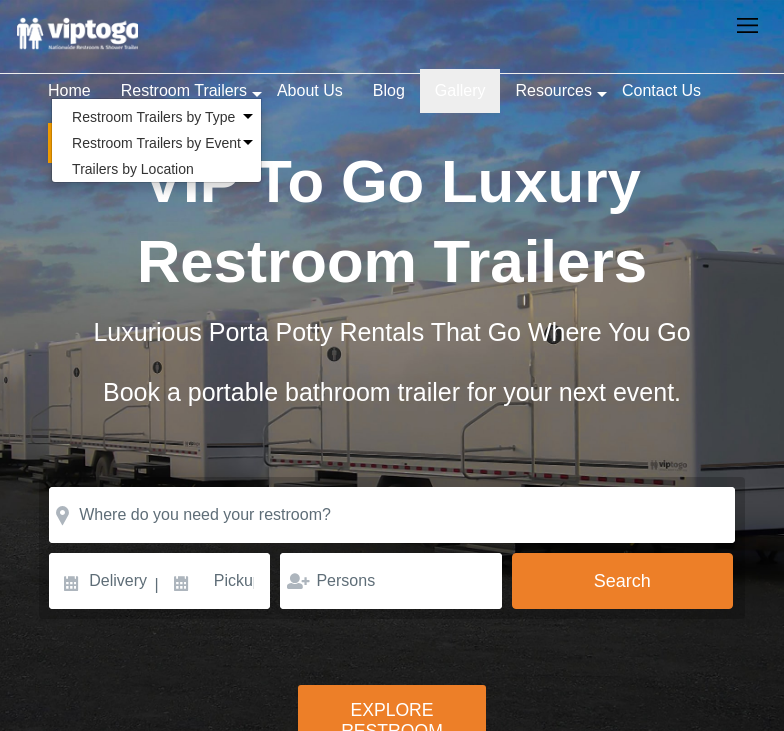 scroll, scrollTop: 0, scrollLeft: 0, axis: both 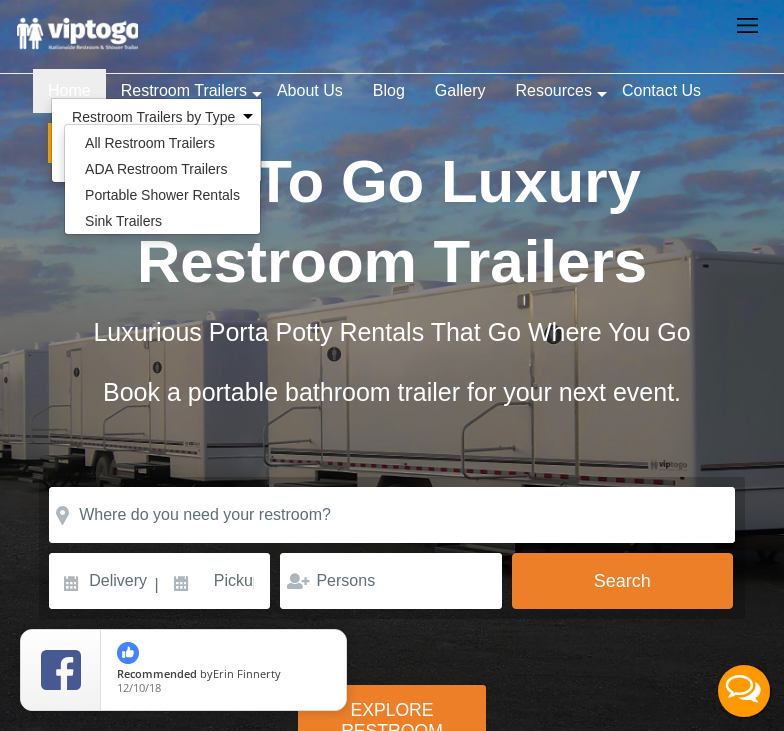 click on "Home" at bounding box center [69, 91] 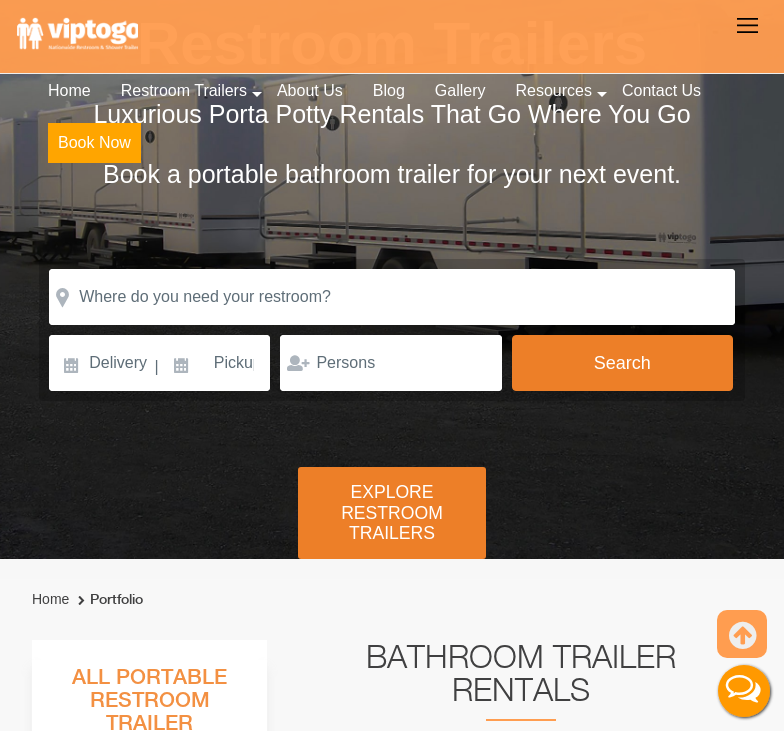 scroll, scrollTop: 643, scrollLeft: 0, axis: vertical 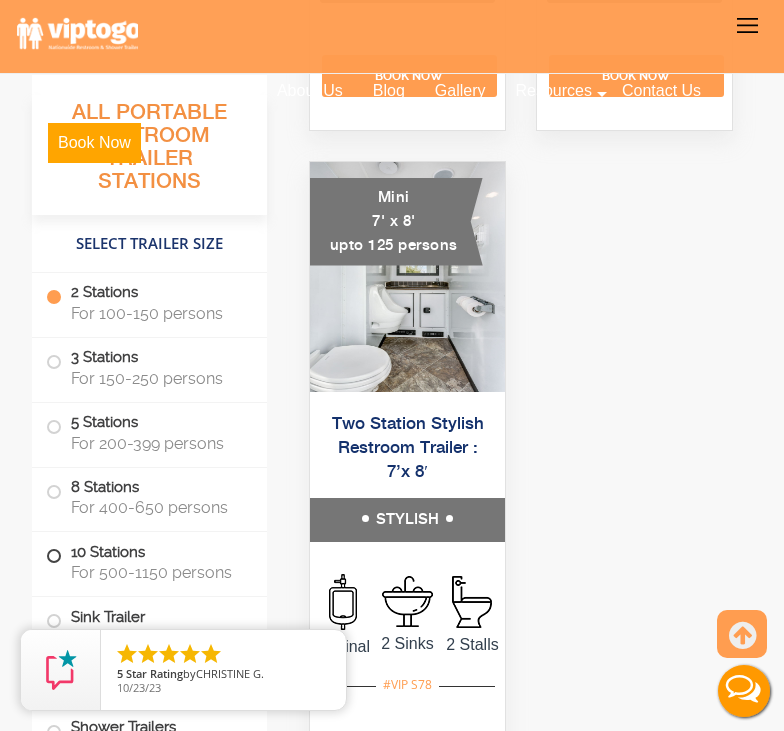 click on "For 500-1150 persons" at bounding box center (157, 572) 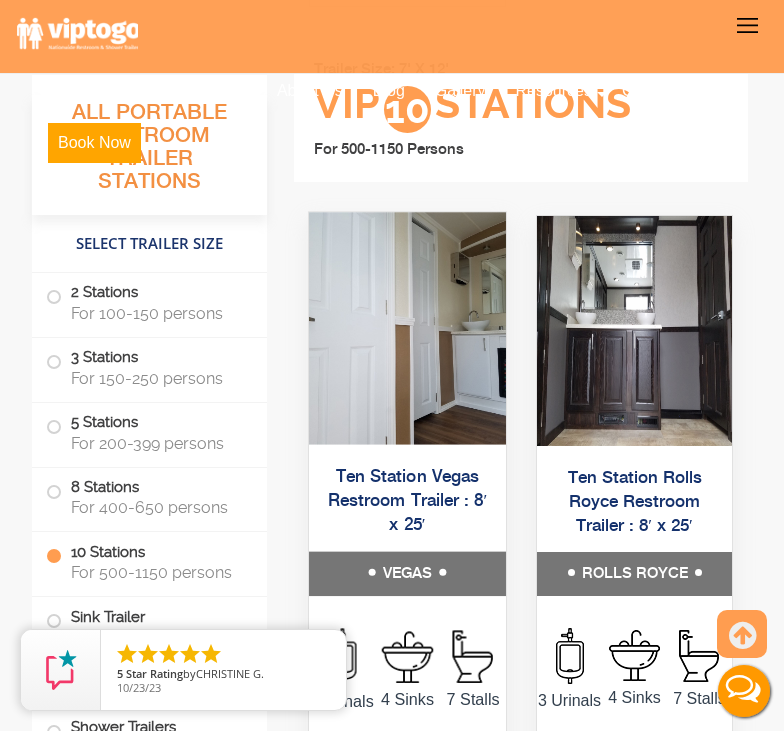 scroll, scrollTop: 9006, scrollLeft: 0, axis: vertical 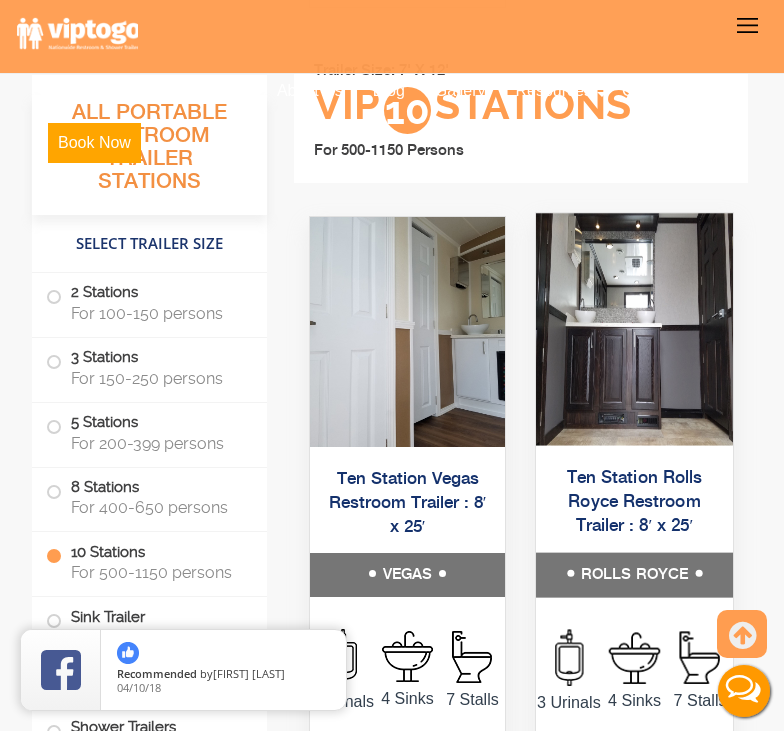 click at bounding box center (634, 329) 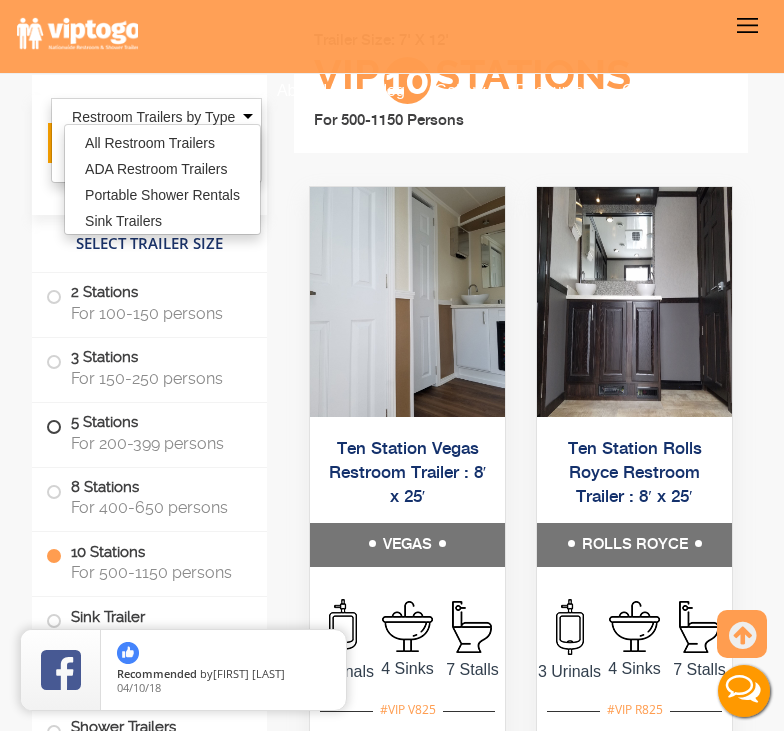 click on "For 200-399 persons" at bounding box center [157, 443] 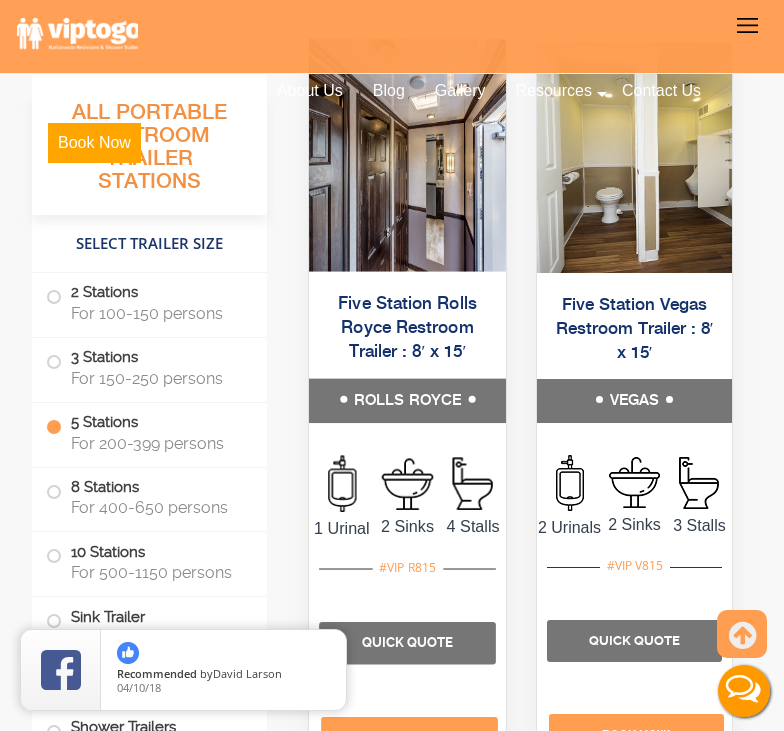 scroll, scrollTop: 5665, scrollLeft: 0, axis: vertical 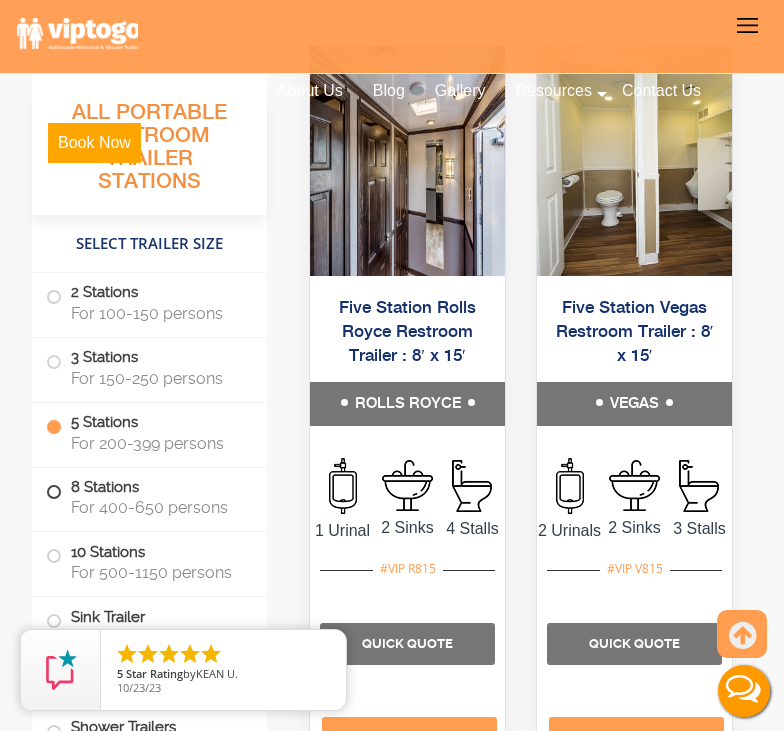 click on "For 400-650 persons" at bounding box center (157, 507) 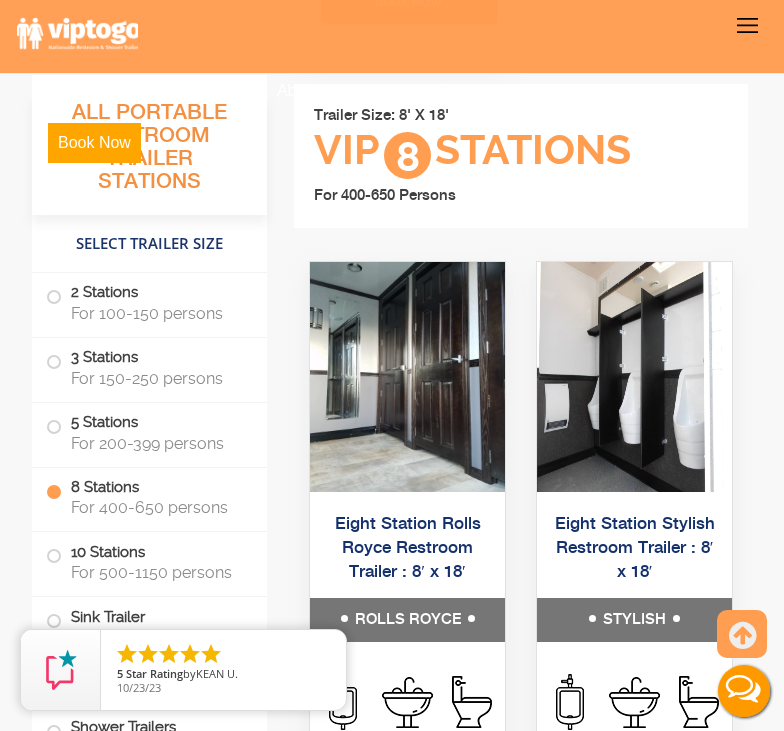 scroll, scrollTop: 7229, scrollLeft: 0, axis: vertical 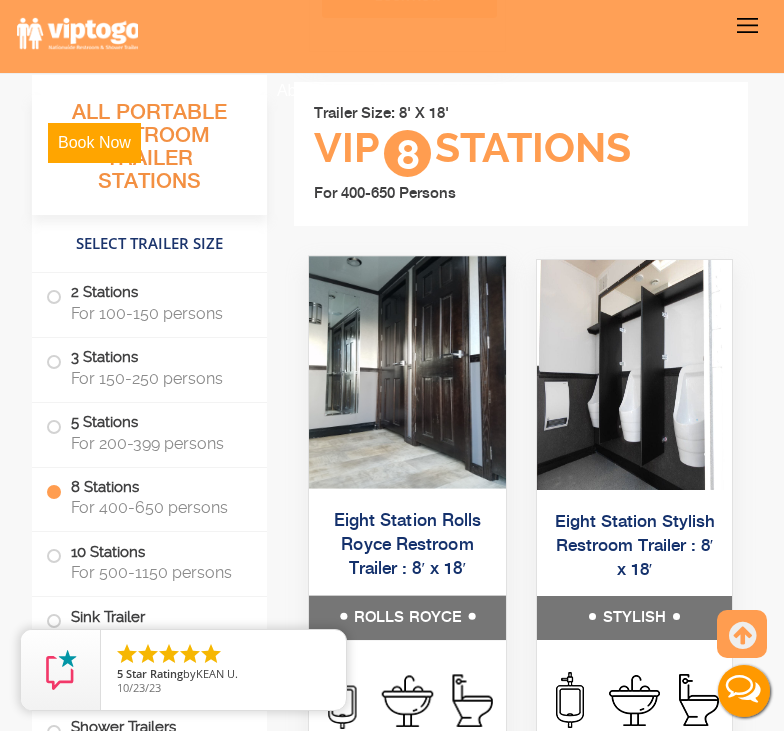 click at bounding box center (407, 372) 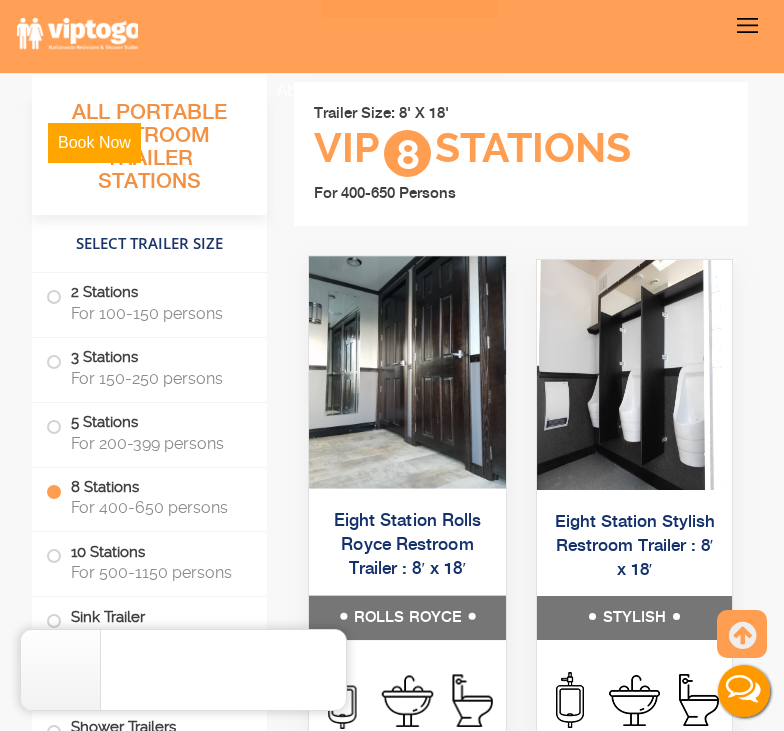 click at bounding box center [407, 372] 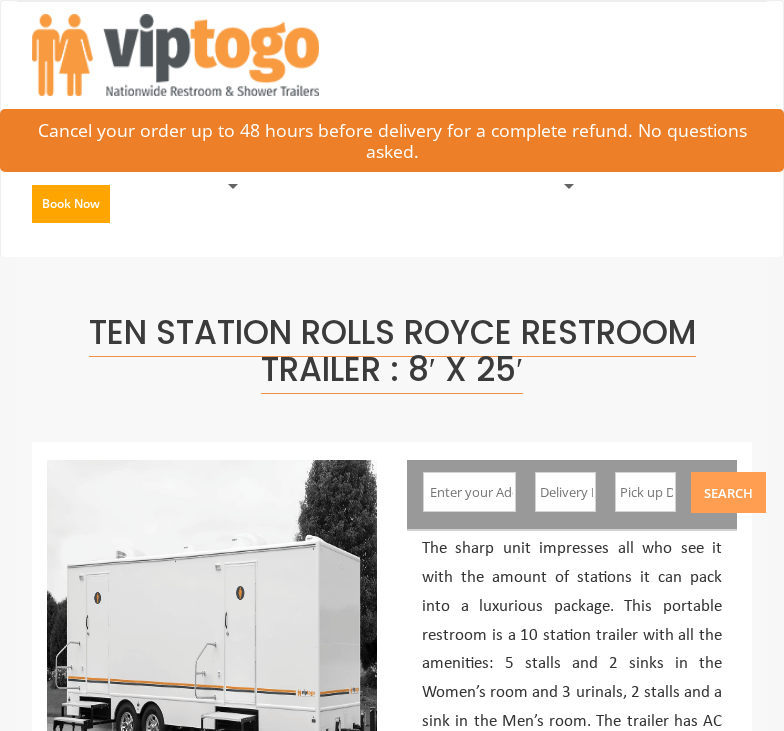 scroll, scrollTop: 0, scrollLeft: 0, axis: both 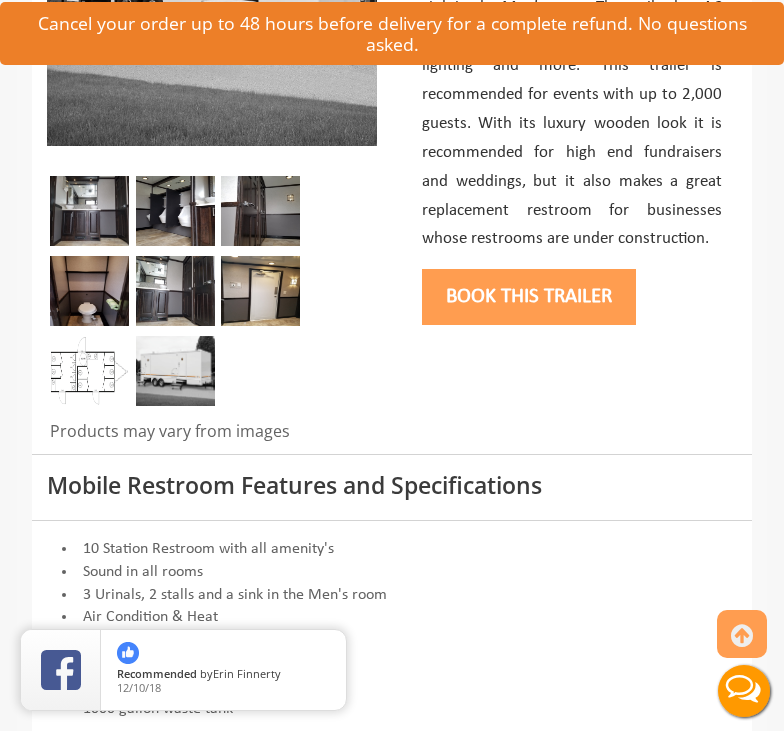 click at bounding box center [89, 291] 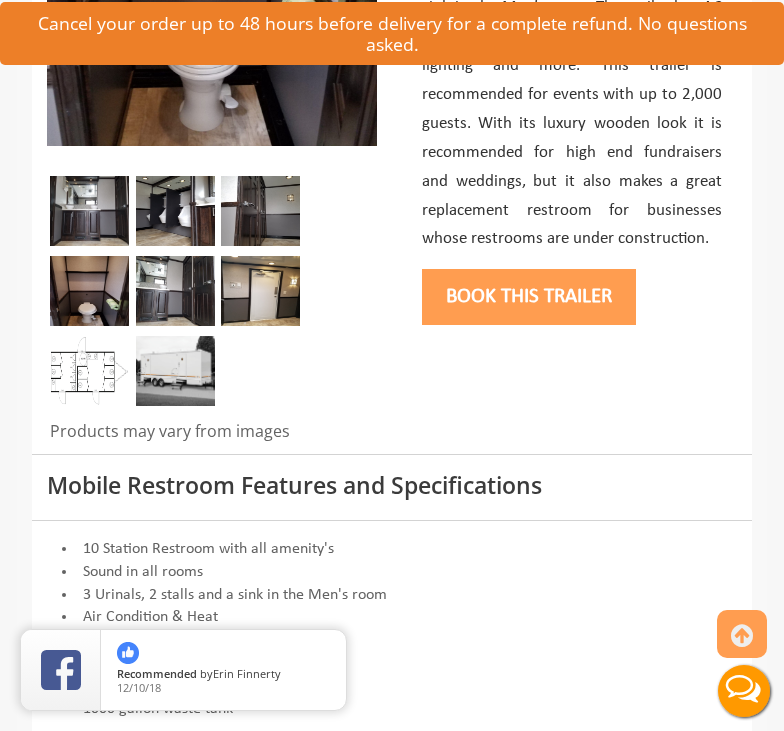 click at bounding box center (175, 371) 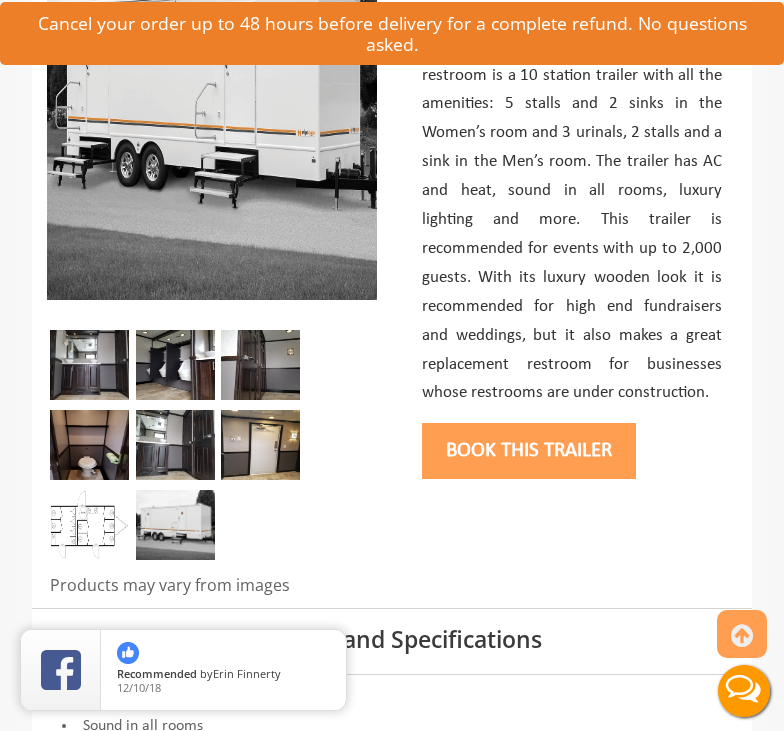 scroll, scrollTop: 517, scrollLeft: 0, axis: vertical 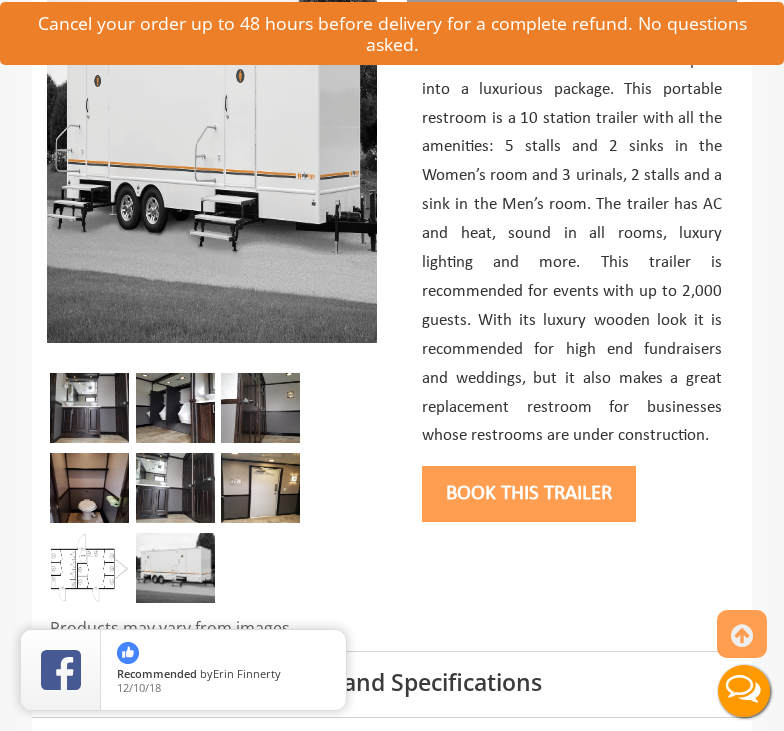 click at bounding box center [175, 408] 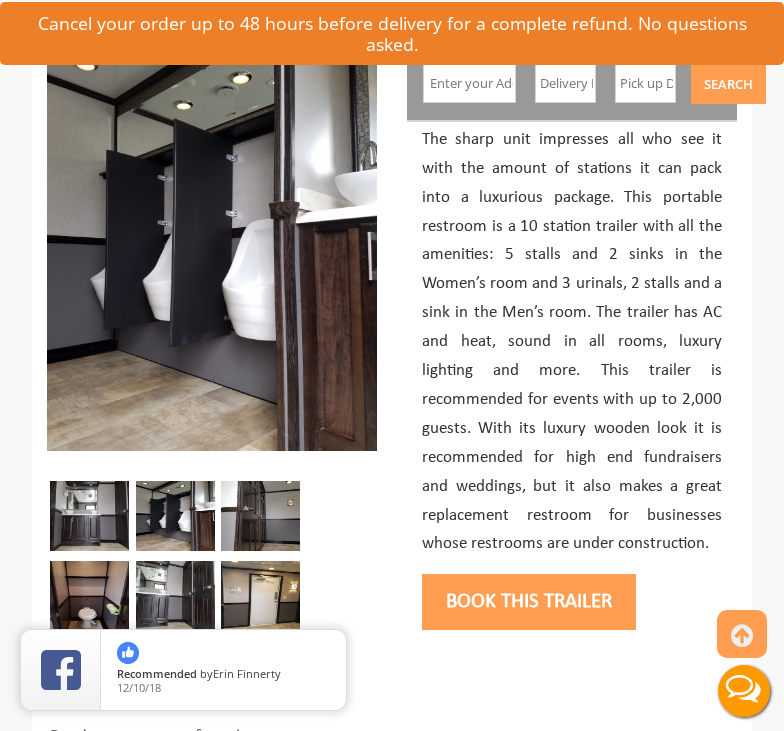 scroll, scrollTop: 407, scrollLeft: 0, axis: vertical 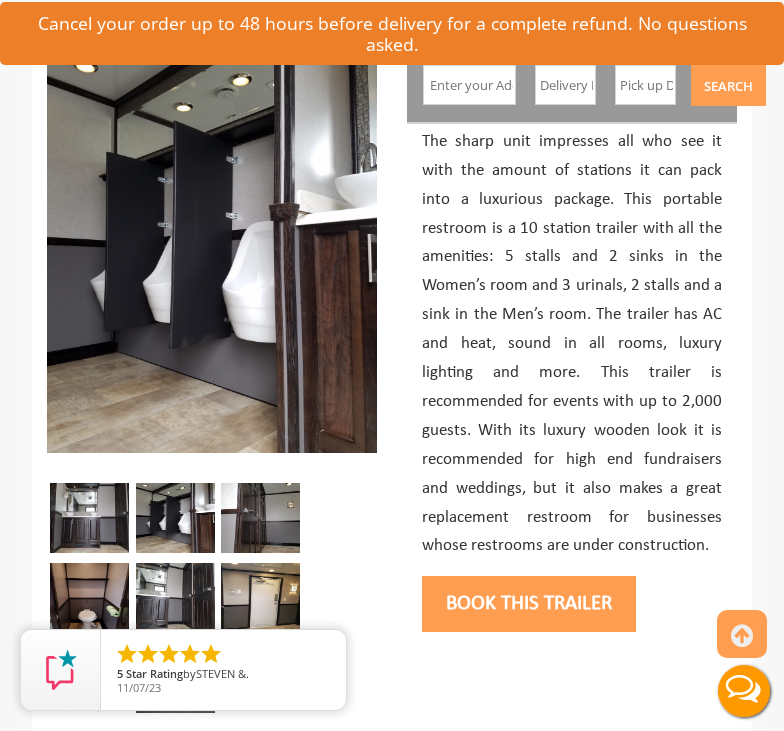 click at bounding box center [175, 598] 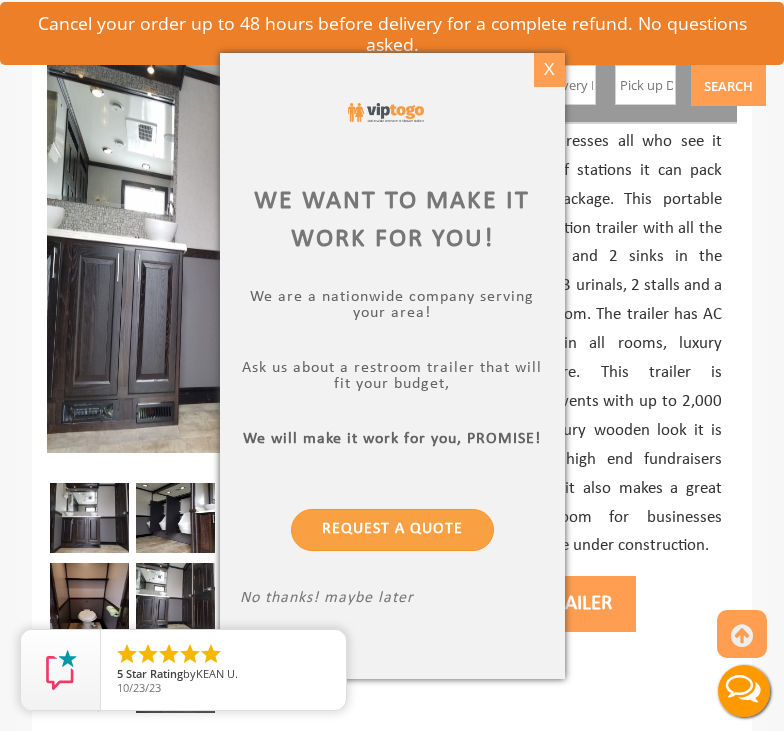 click on "X" at bounding box center [548, 70] 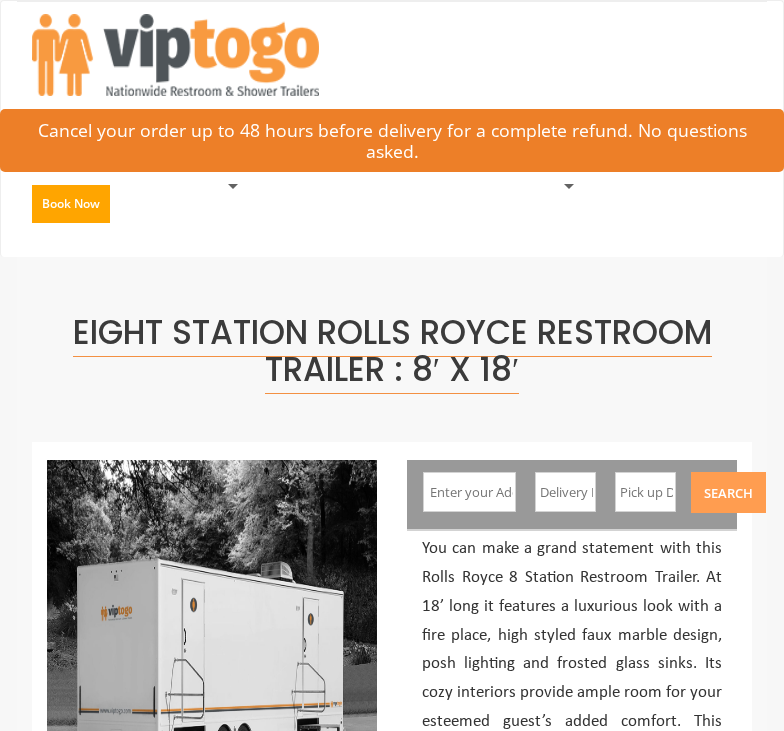scroll, scrollTop: 285, scrollLeft: 0, axis: vertical 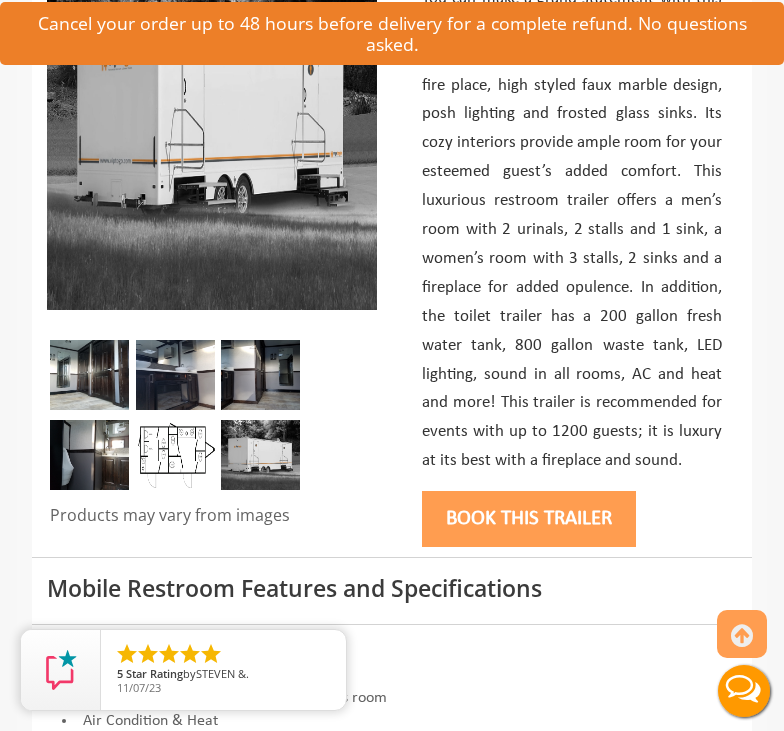 click at bounding box center [260, 375] 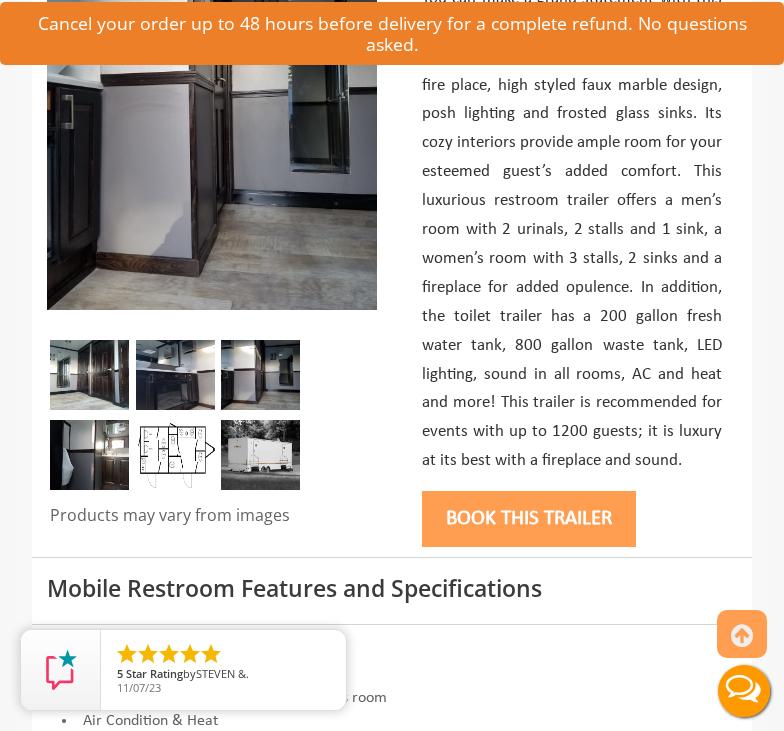 click at bounding box center (175, 375) 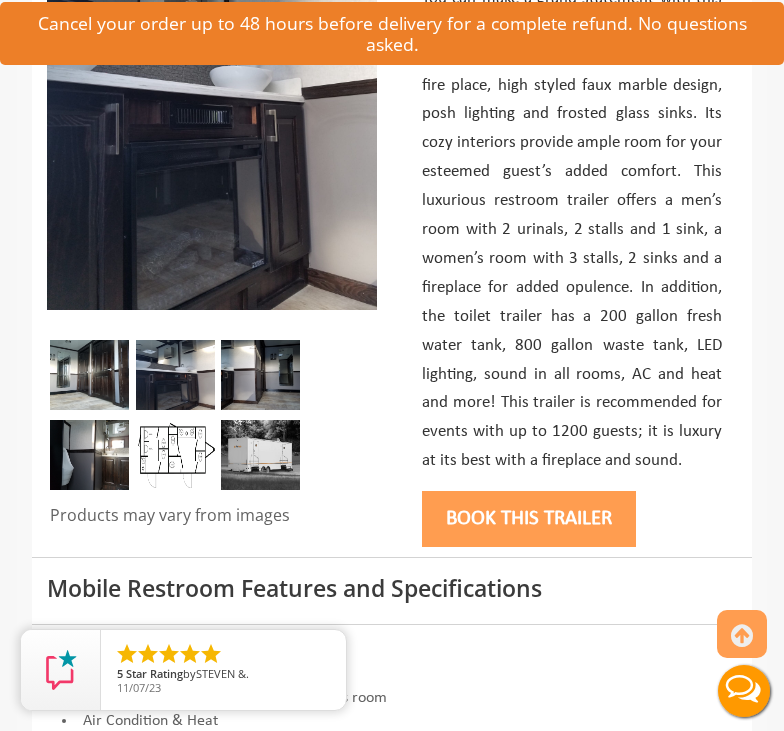 click on "Book this trailer" at bounding box center [529, 519] 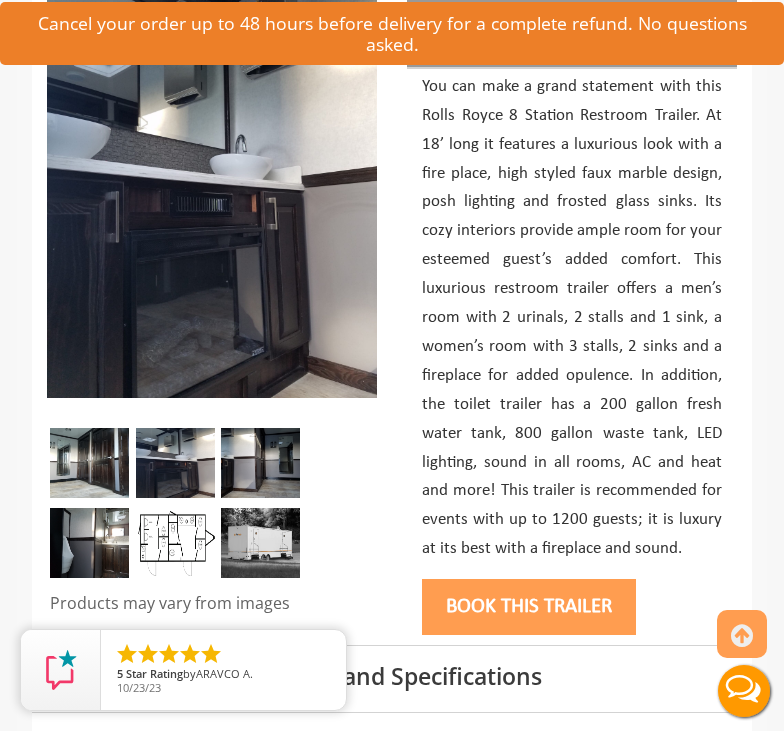 click on "Book this trailer" at bounding box center [529, 607] 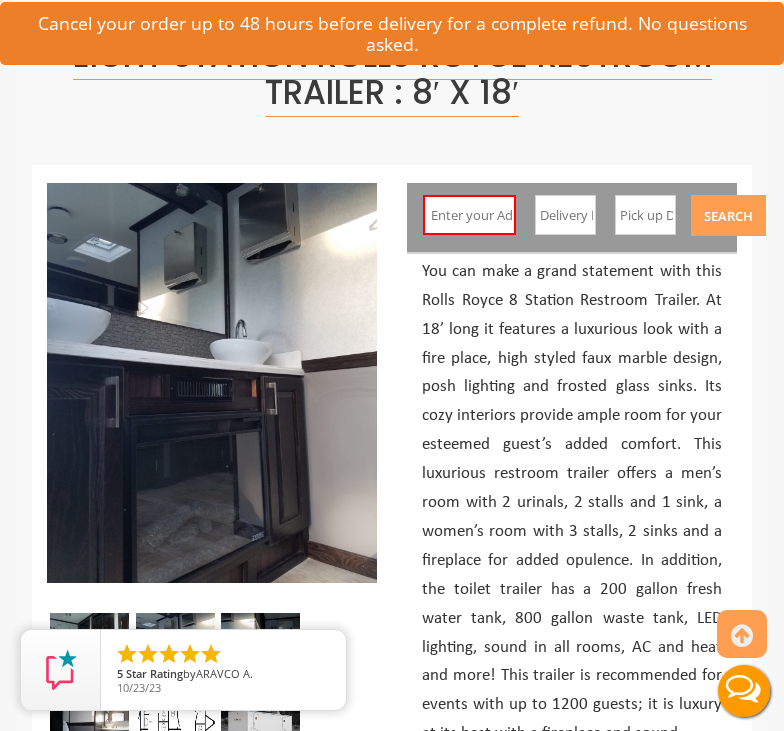 scroll, scrollTop: 268, scrollLeft: 0, axis: vertical 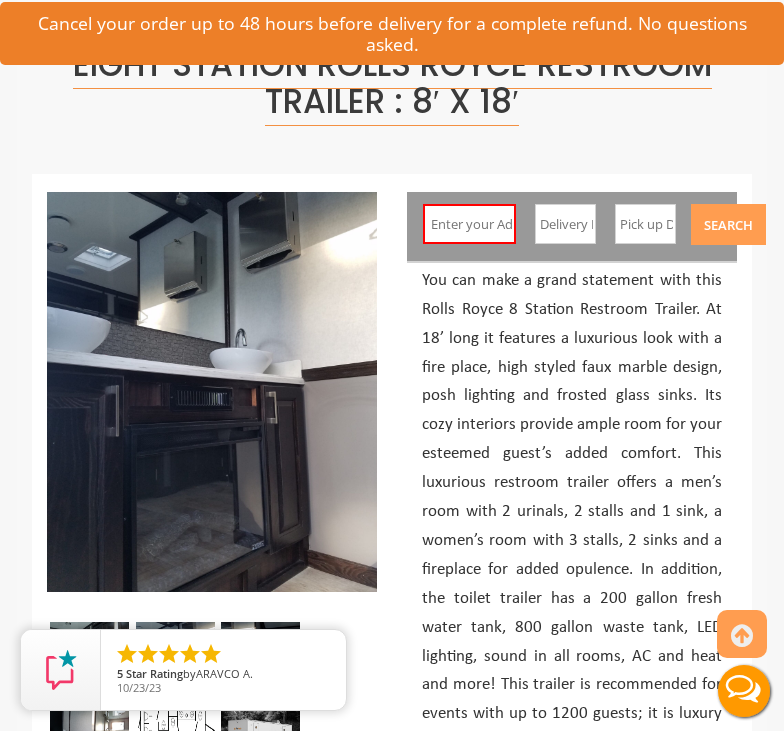 click at bounding box center [470, 224] 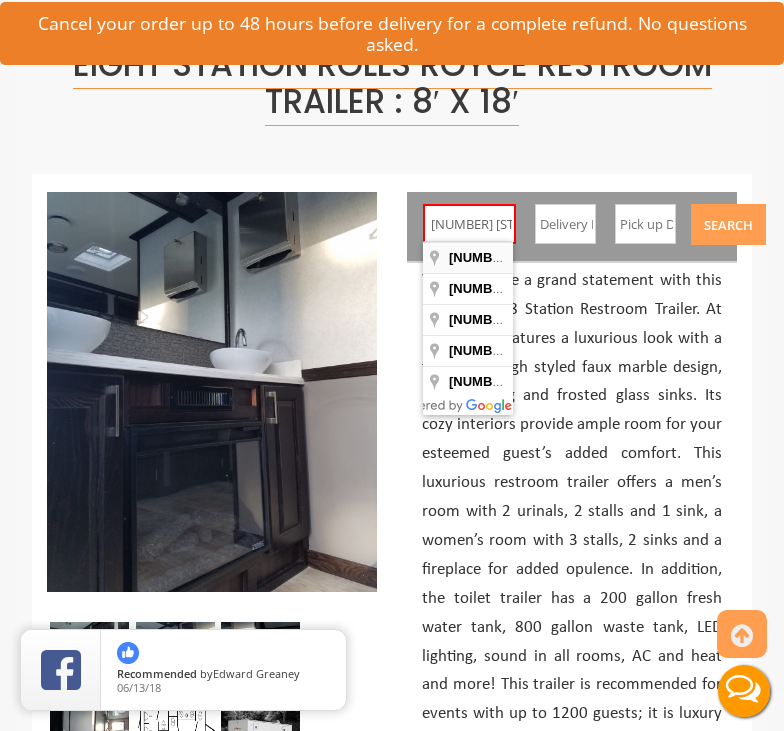 type on "[NUMBER] [STREET]" 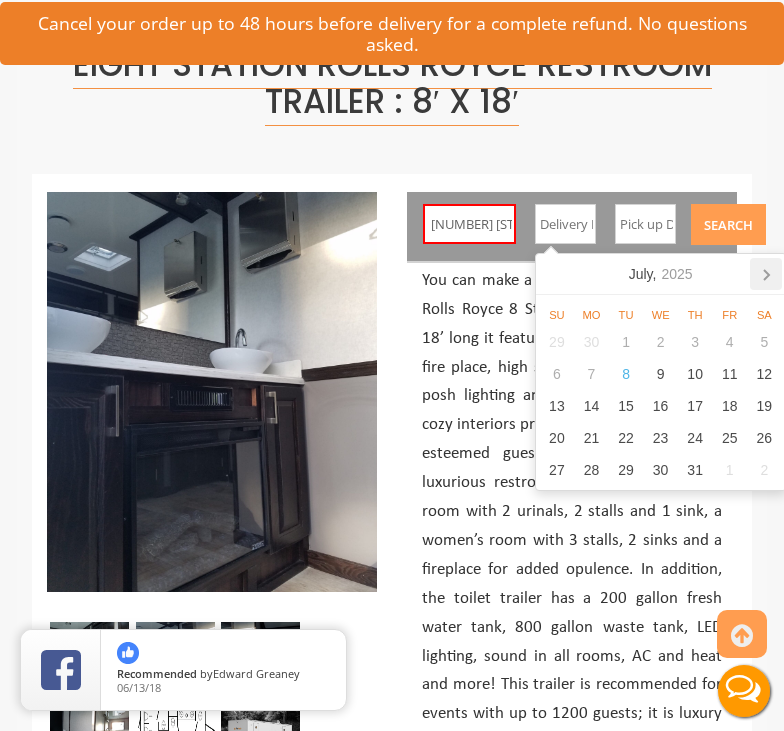 click at bounding box center (556, 274) 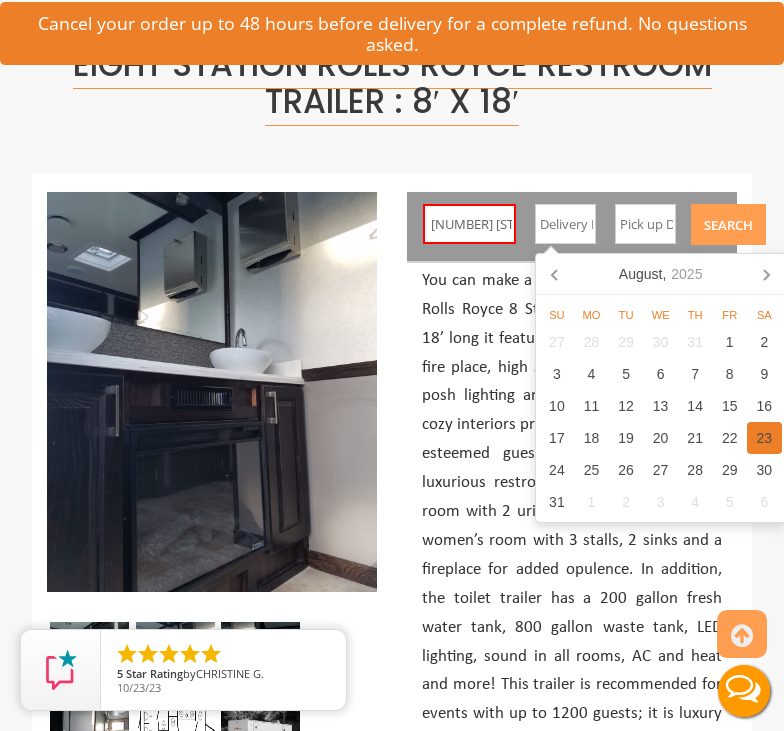 click on "23" at bounding box center [764, 438] 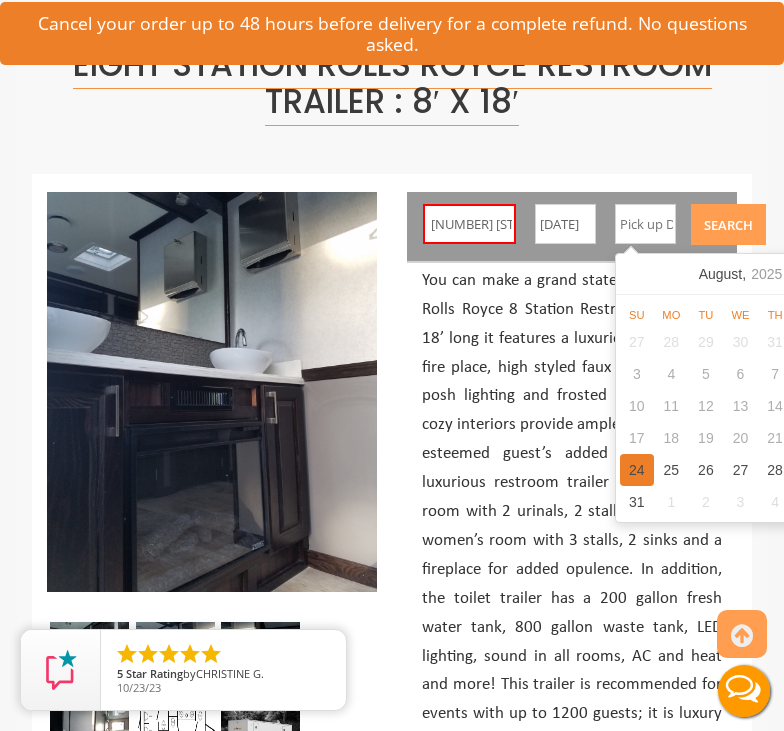 click on "24" at bounding box center (637, 470) 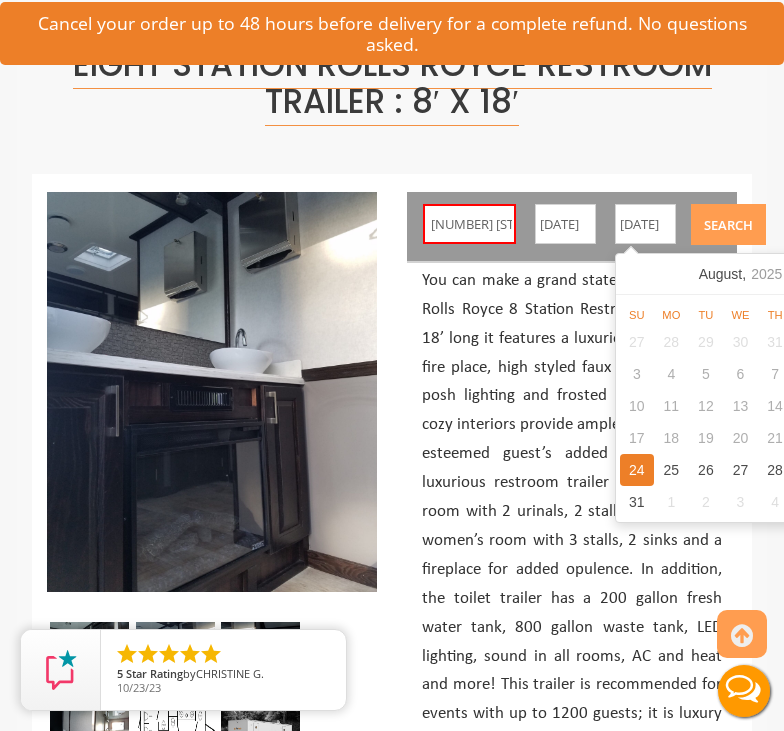 click on "Search" at bounding box center (728, 224) 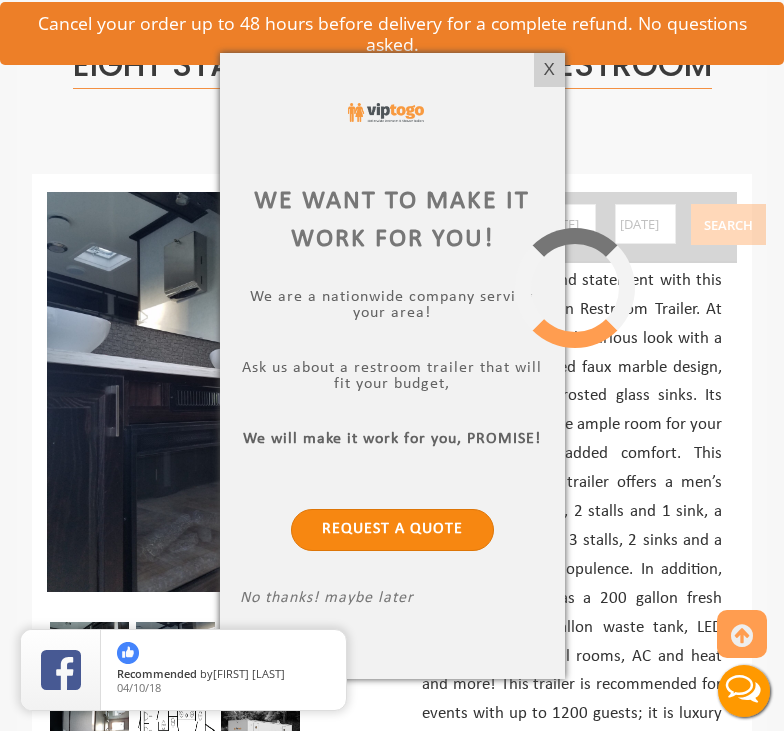 click on "Request a Quote" at bounding box center (392, 529) 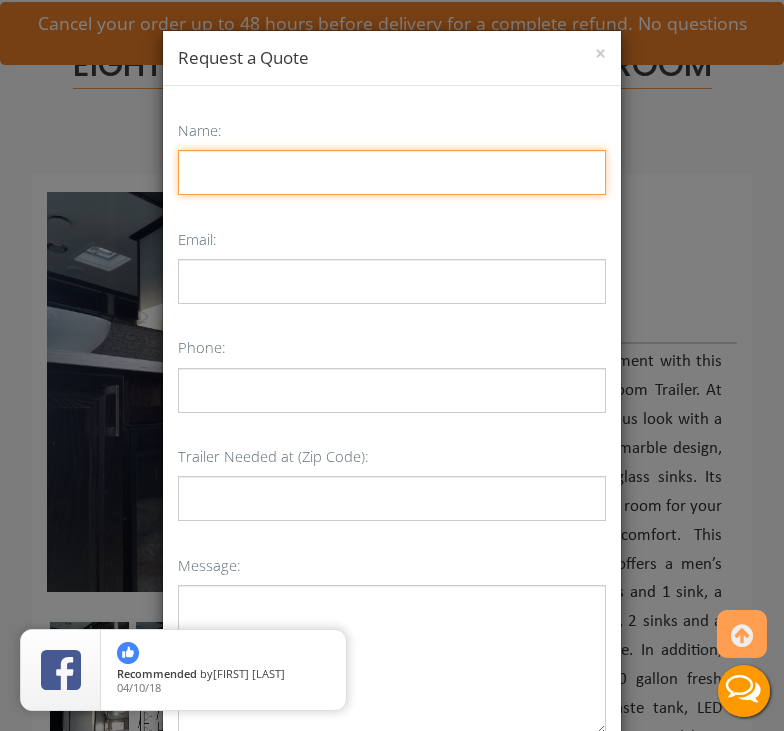click on "Name:" at bounding box center (392, 172) 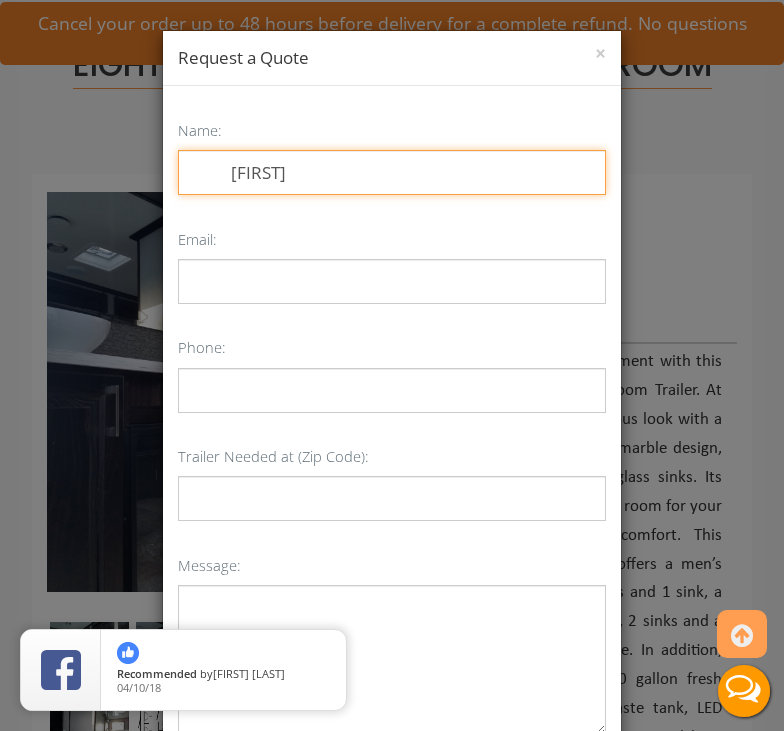 type on "[FIRST]" 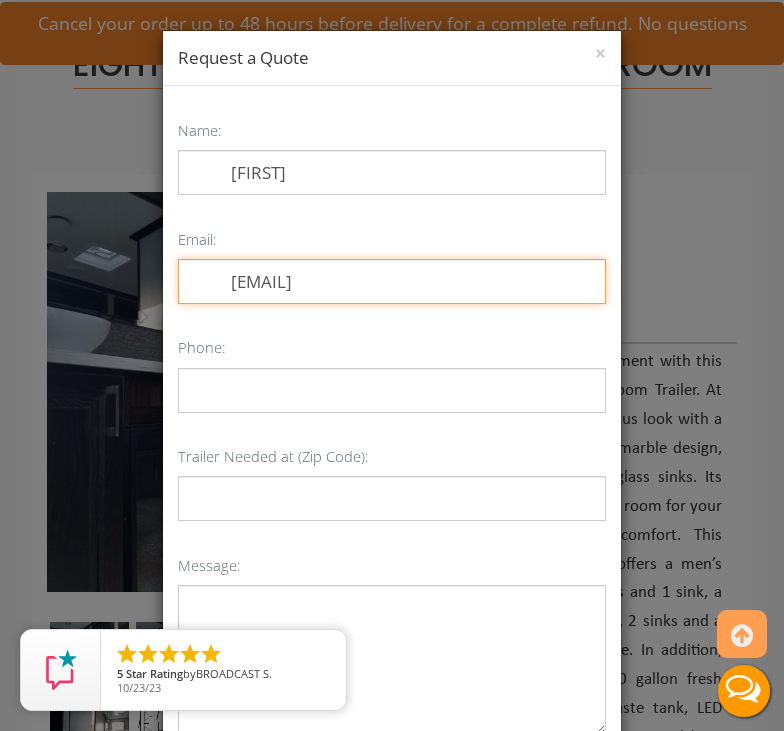 type on "[EMAIL]" 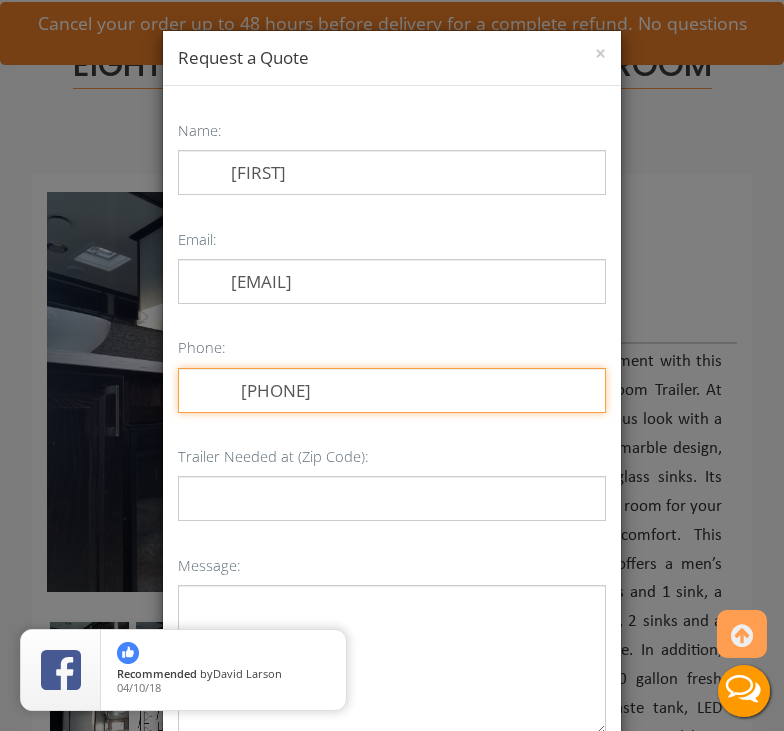 type on "[PHONE]" 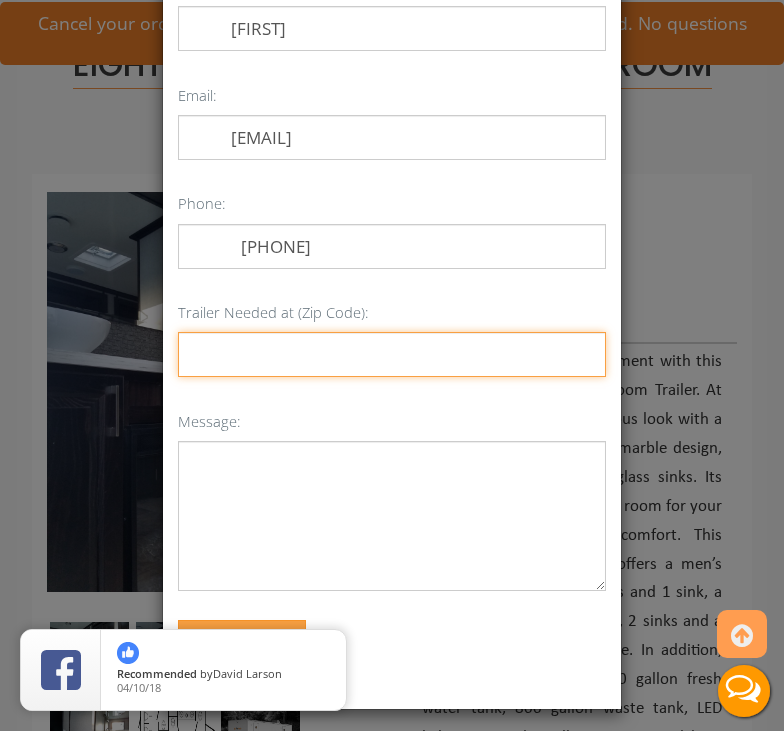 scroll, scrollTop: 146, scrollLeft: 0, axis: vertical 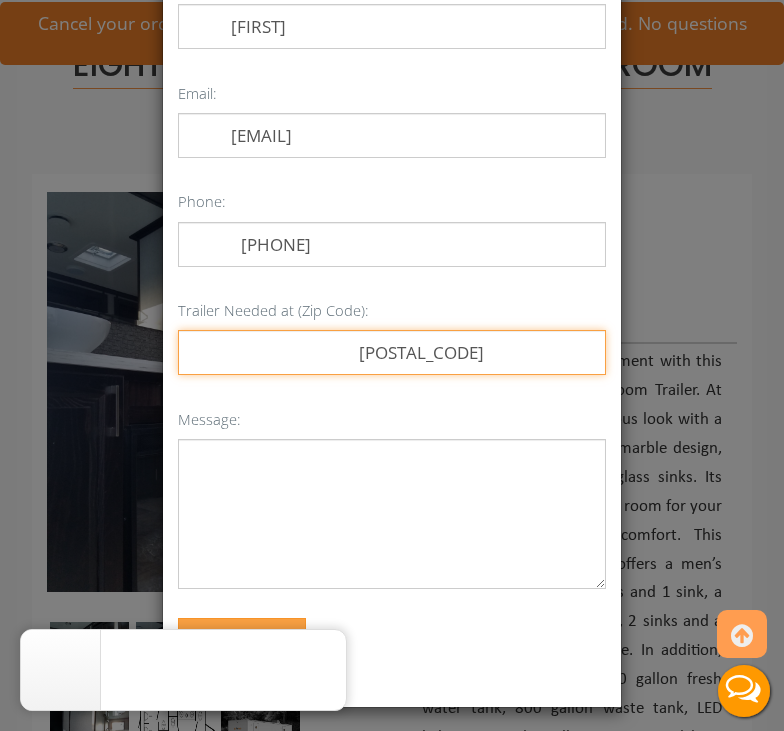 type on "[POSTAL_CODE]" 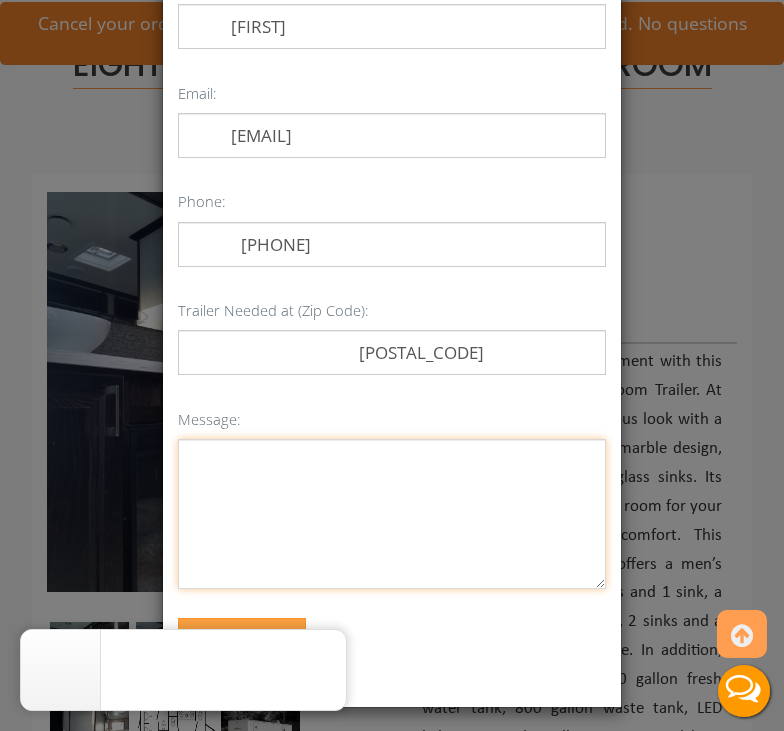 click on "Message:" at bounding box center [392, 514] 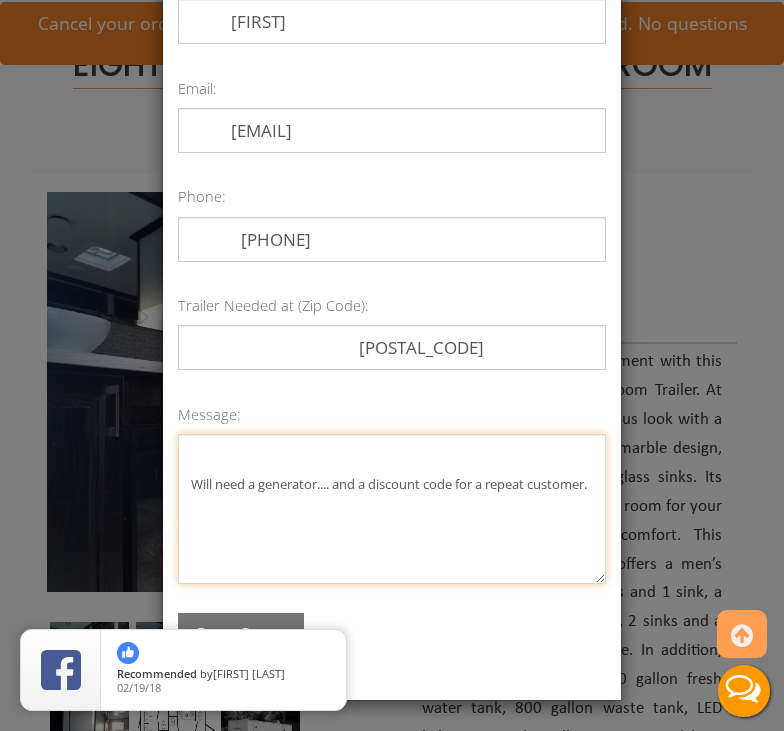 scroll, scrollTop: 149, scrollLeft: 0, axis: vertical 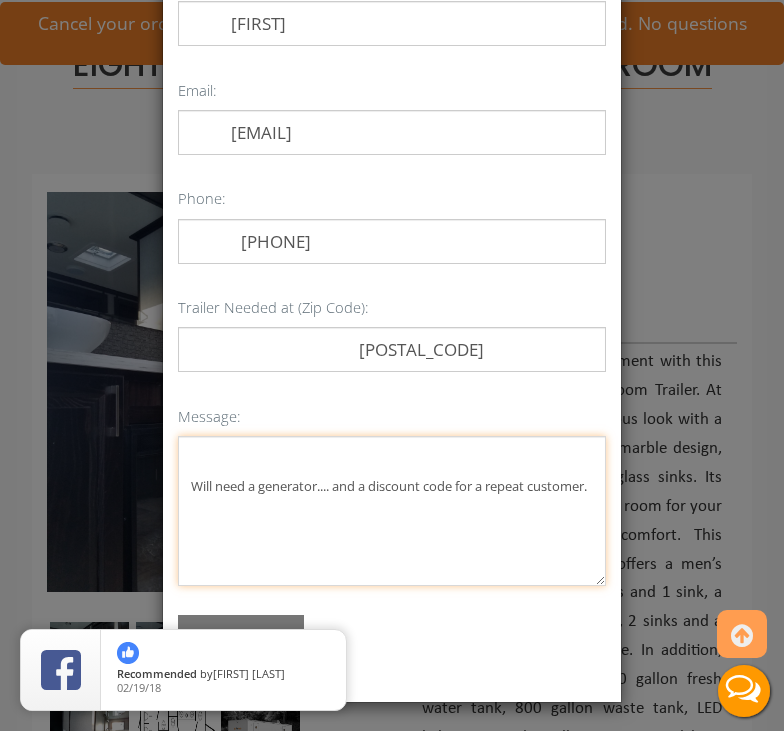 type on "Will need a generator.... and a discount code for a repeat customer." 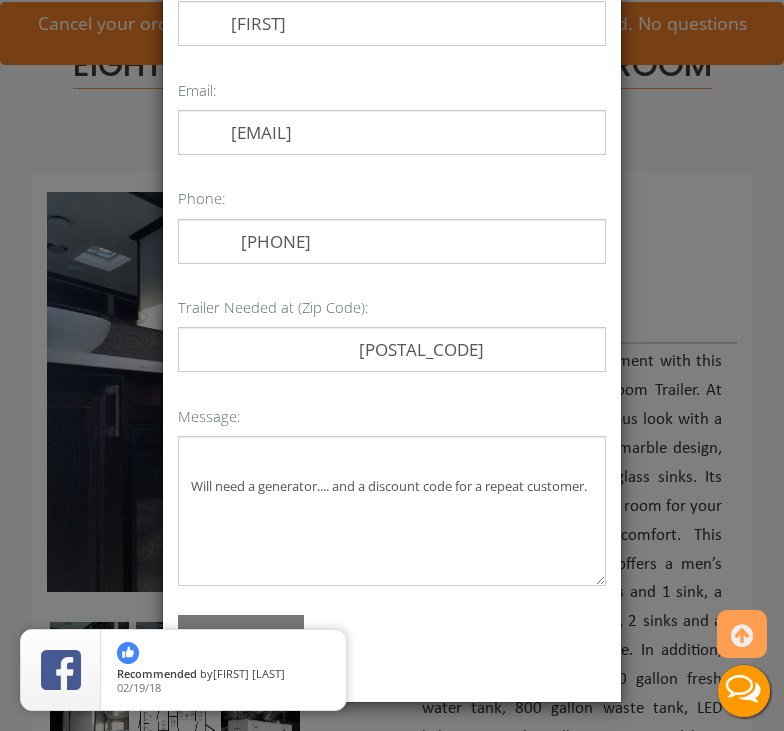 click on "Get a Quote" at bounding box center (241, 636) 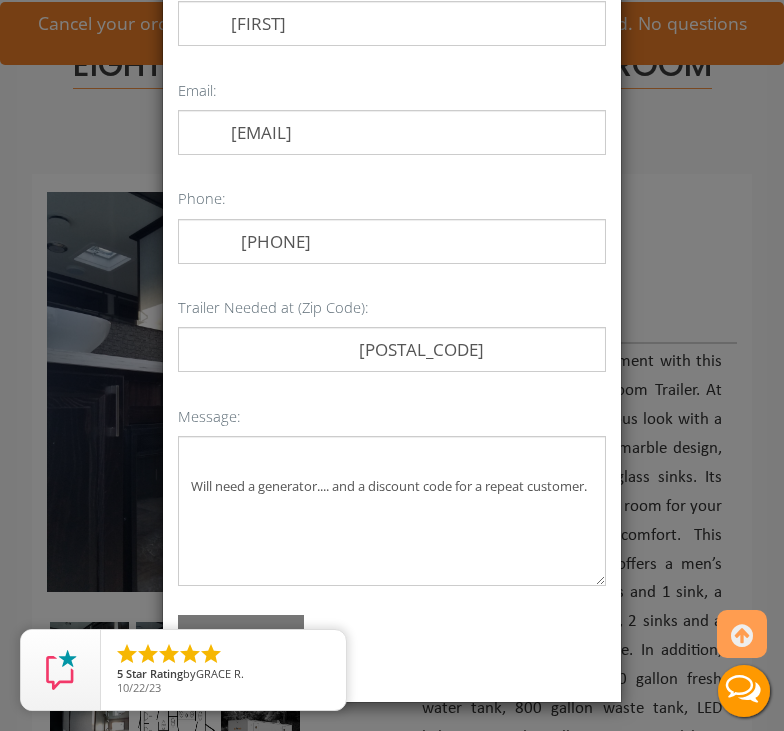 click on "Get a Quote" at bounding box center (241, 636) 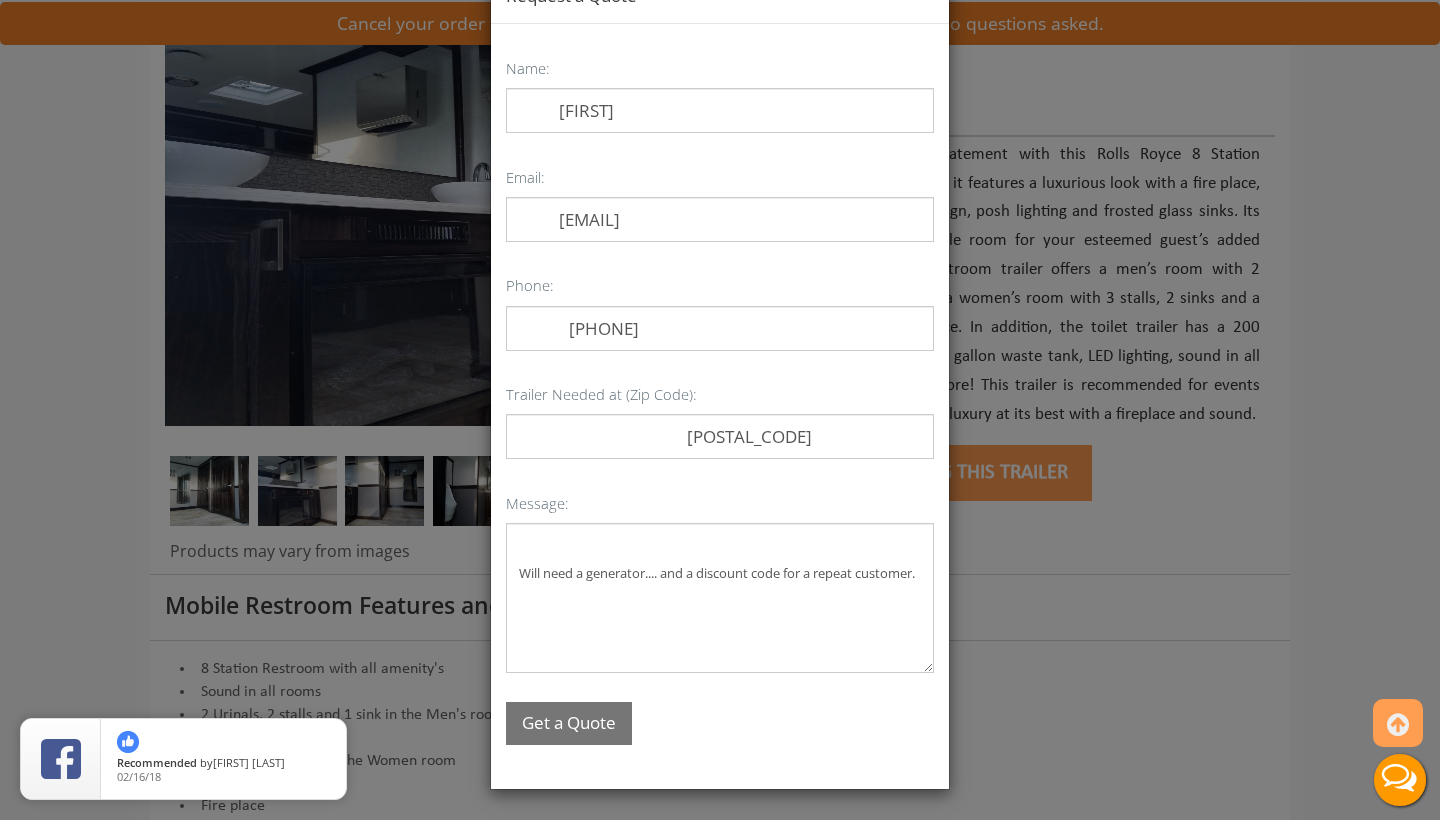 scroll, scrollTop: 60, scrollLeft: 0, axis: vertical 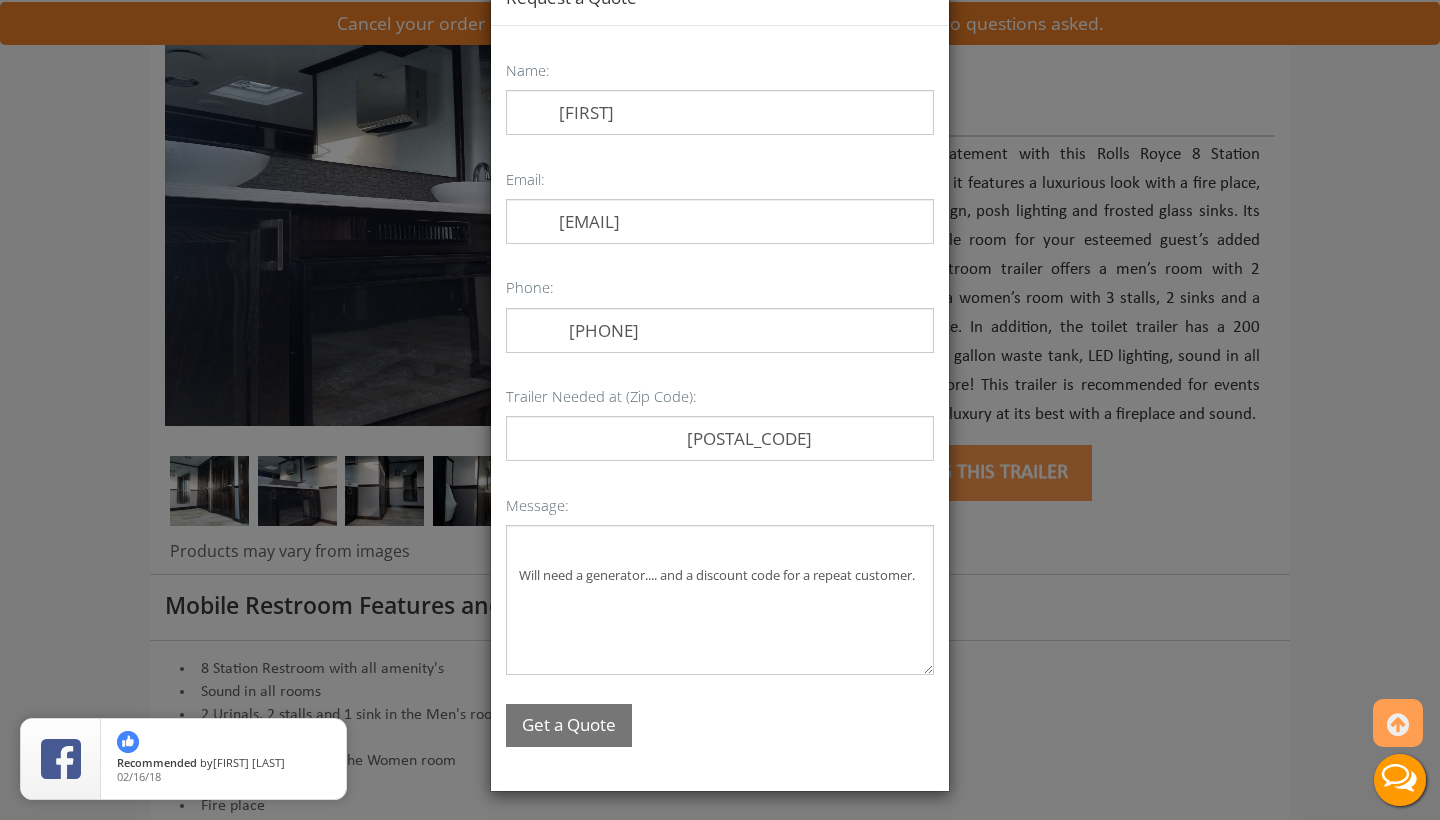 click on "Get a Quote" at bounding box center [569, 725] 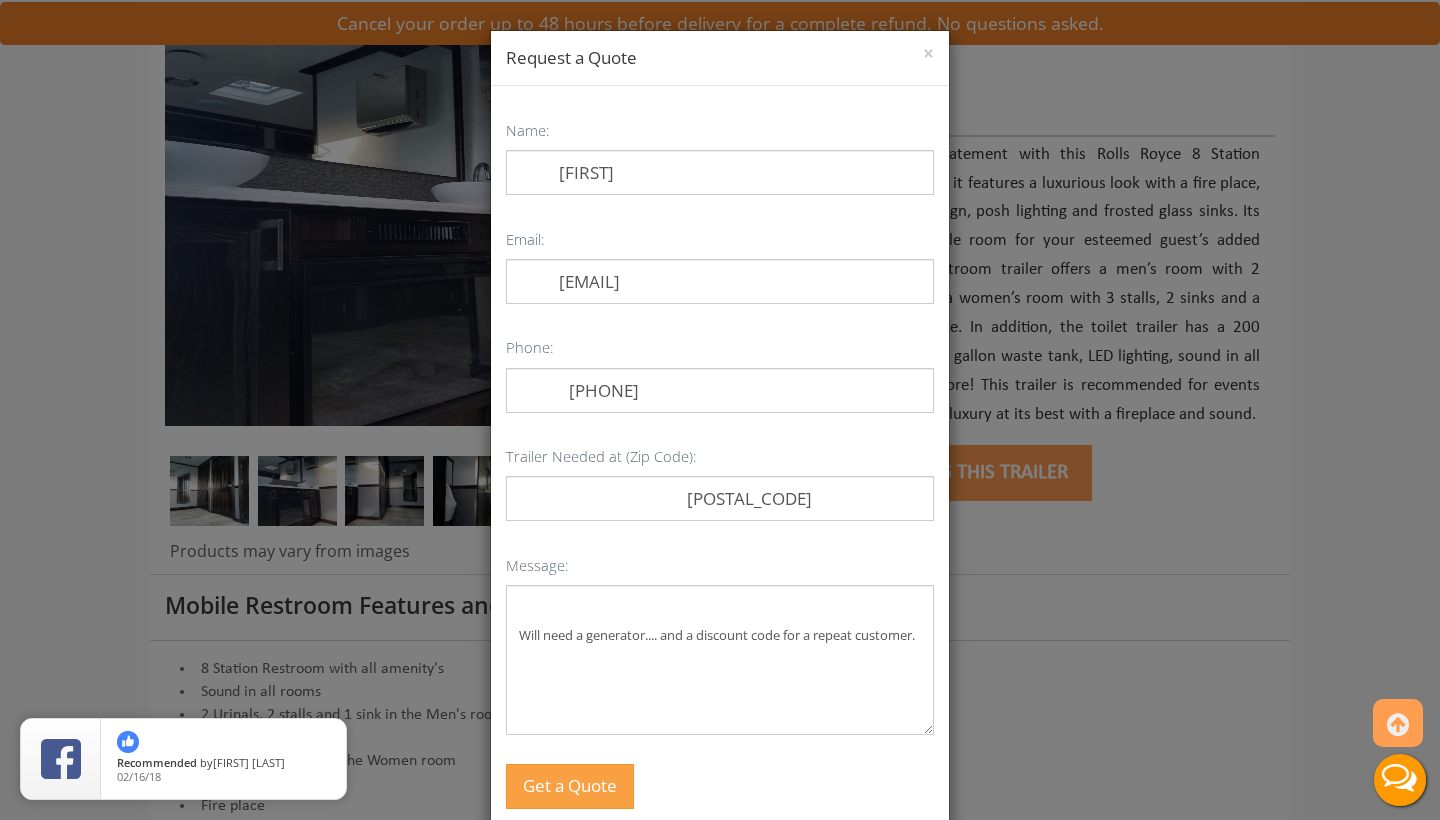 scroll, scrollTop: 0, scrollLeft: 0, axis: both 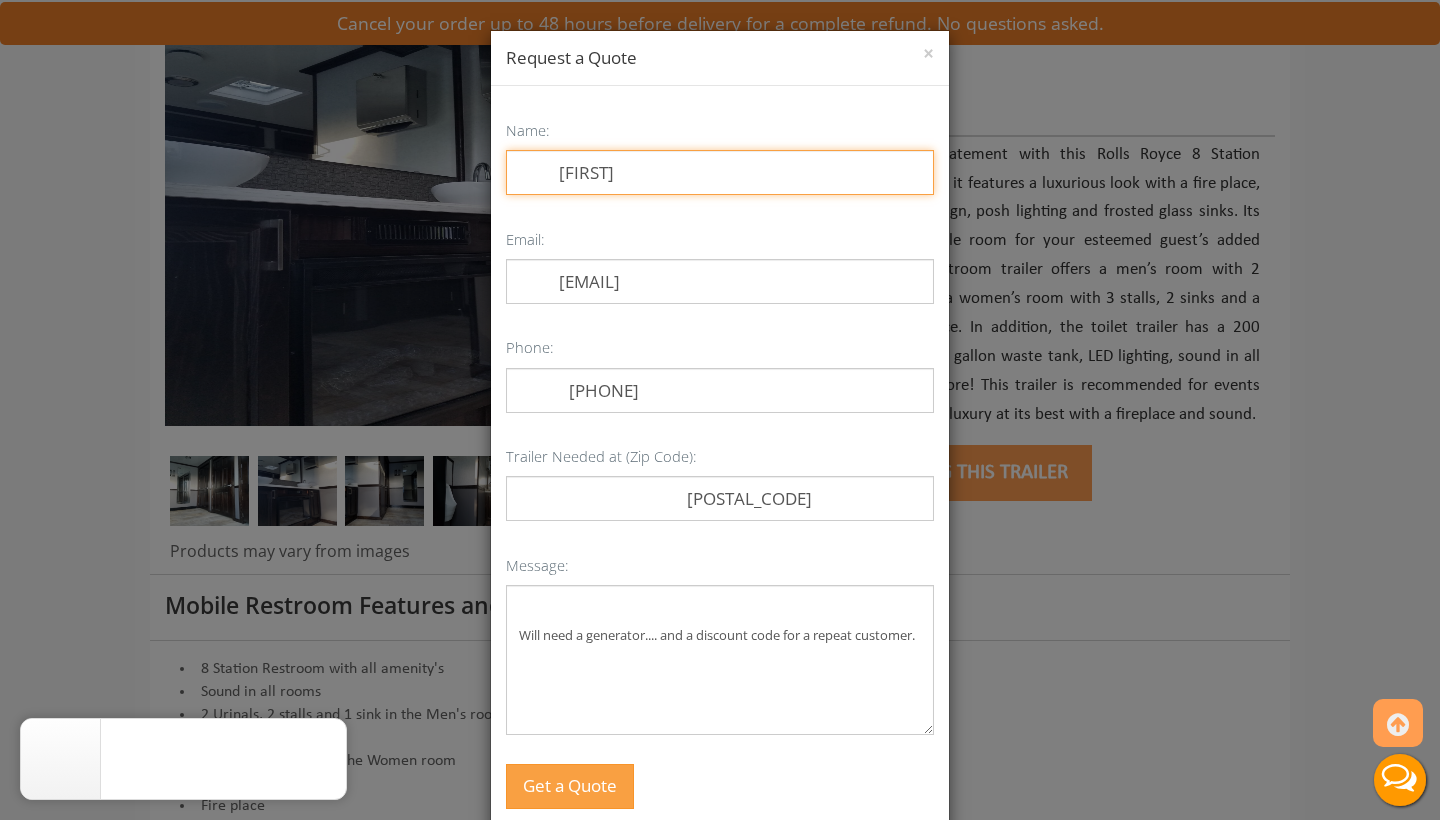 click on "[FIRST]" at bounding box center [720, 172] 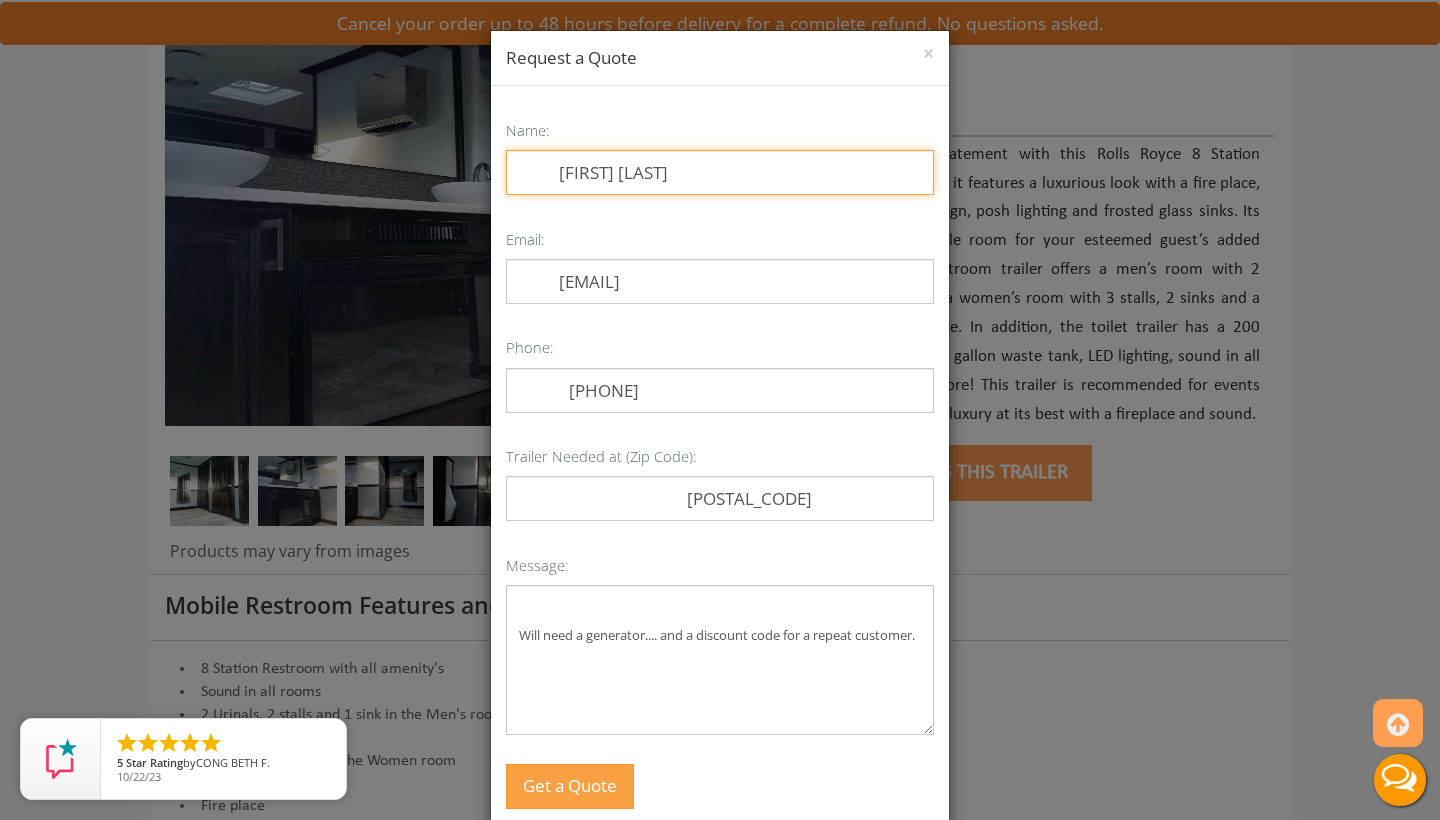 type on "[FIRST] [LAST]" 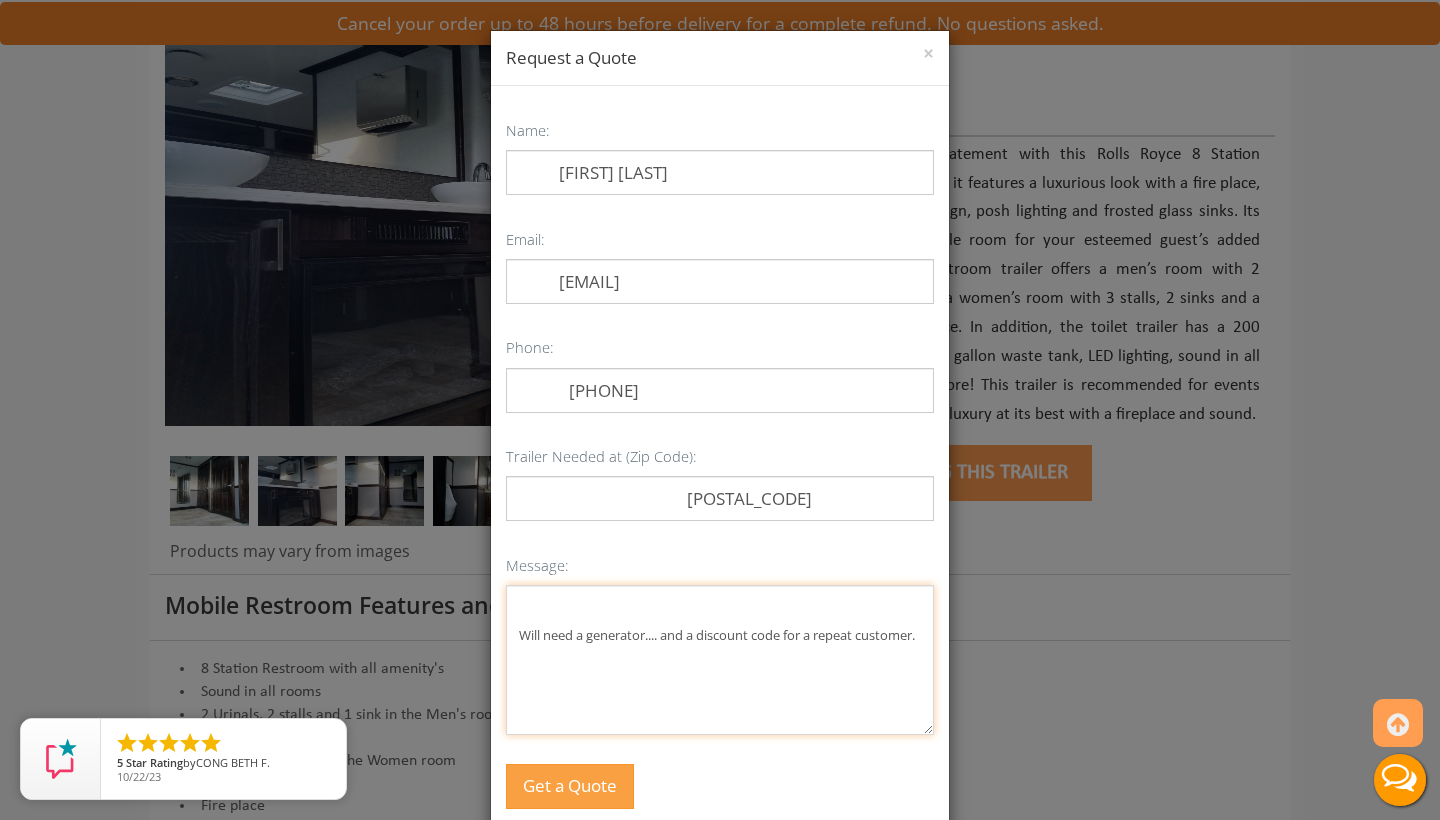 click on "Will need a generator.... and a discount code for a repeat customer." at bounding box center [720, 660] 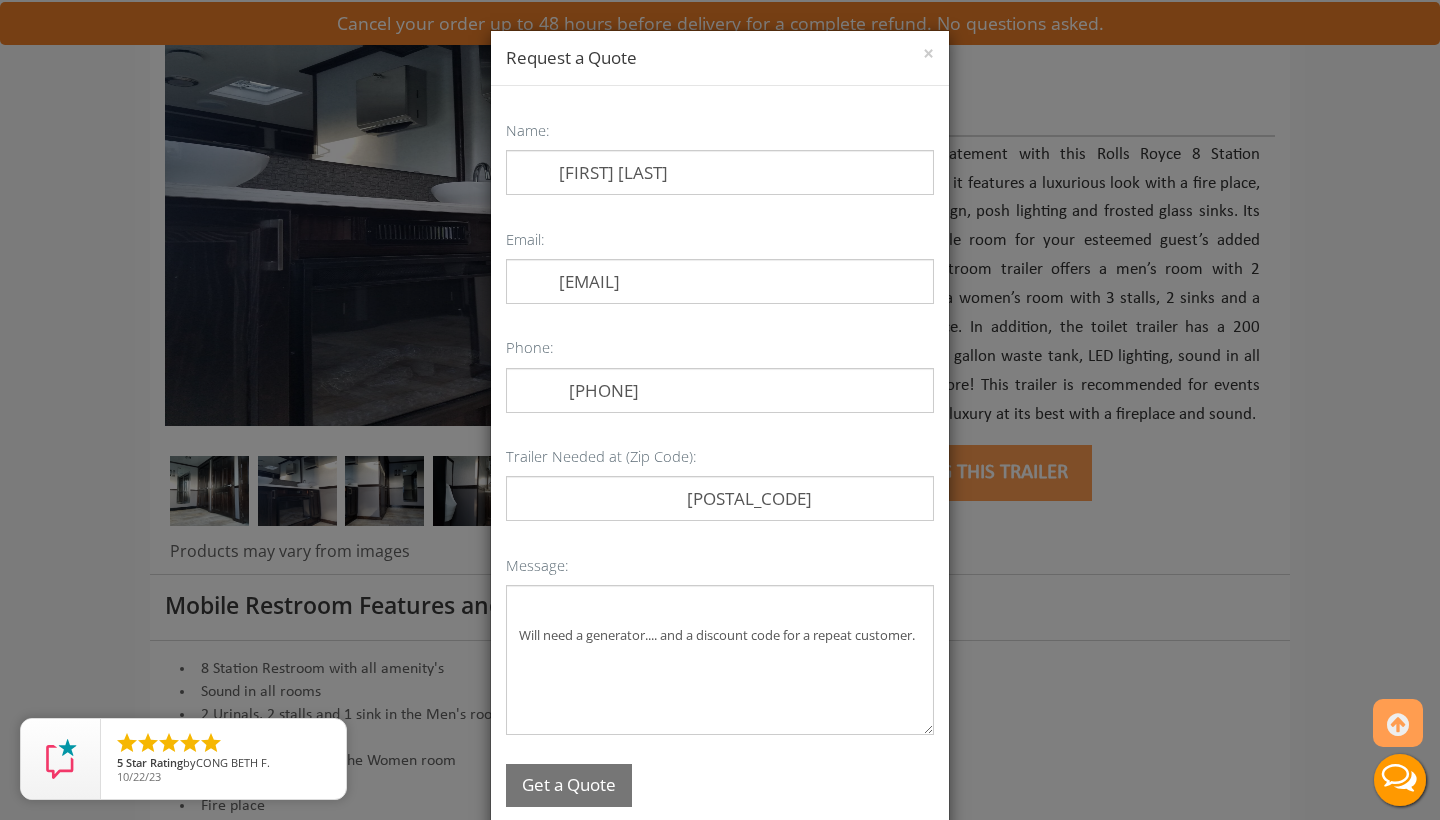 click on "Get a Quote" at bounding box center [569, 785] 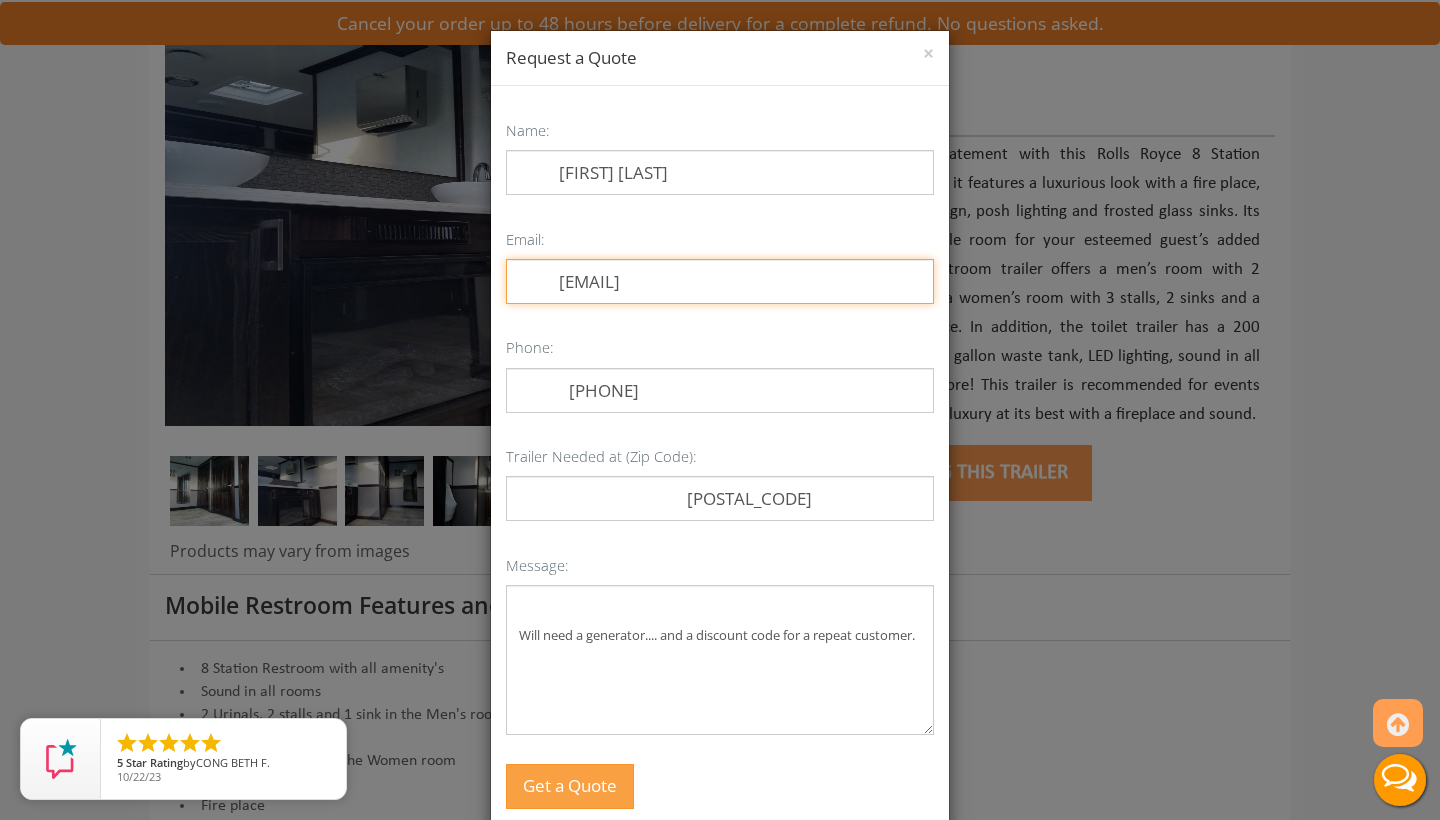 click on "[EMAIL]" at bounding box center (720, 281) 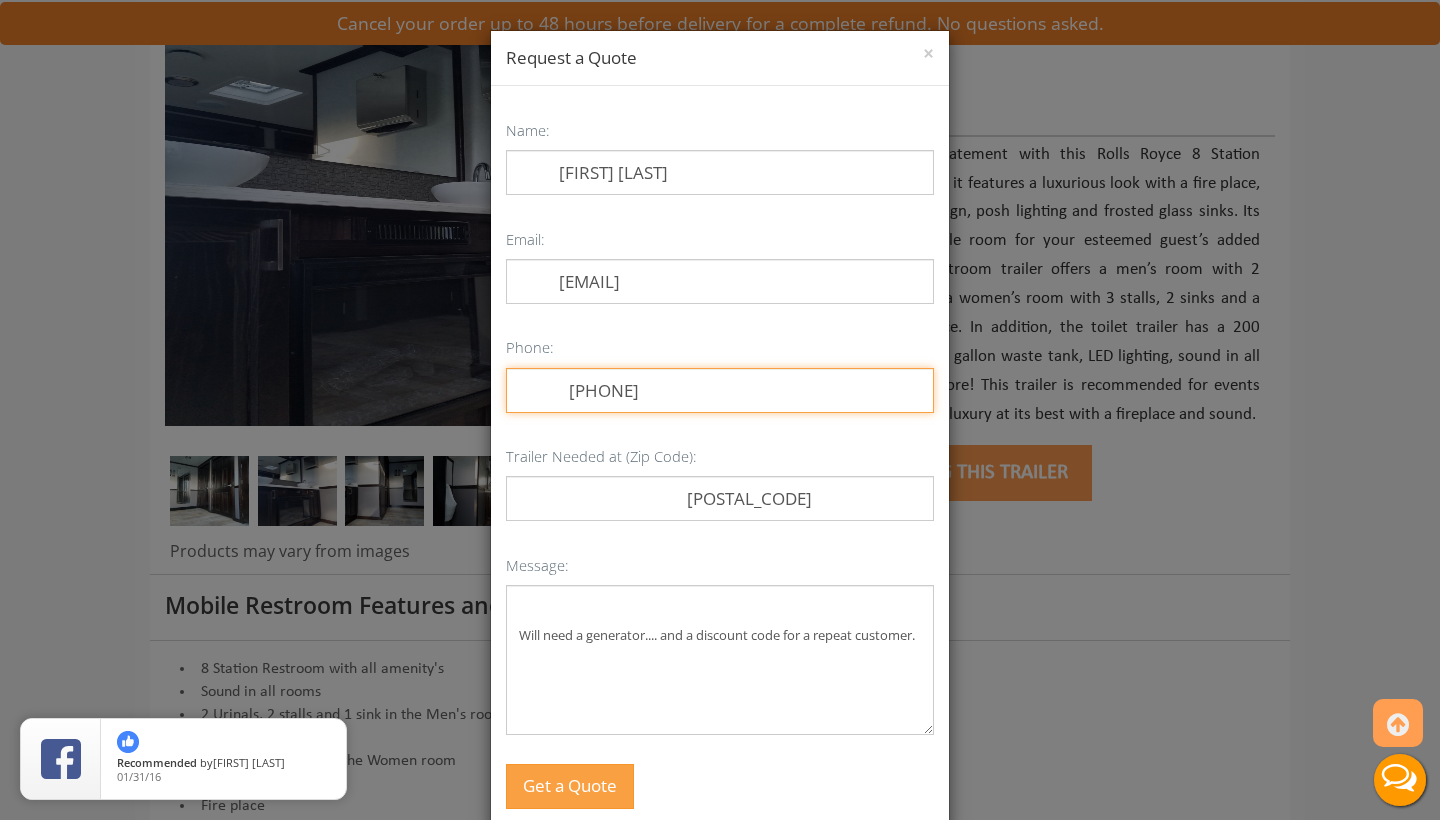 click on "[PHONE]" at bounding box center (720, 390) 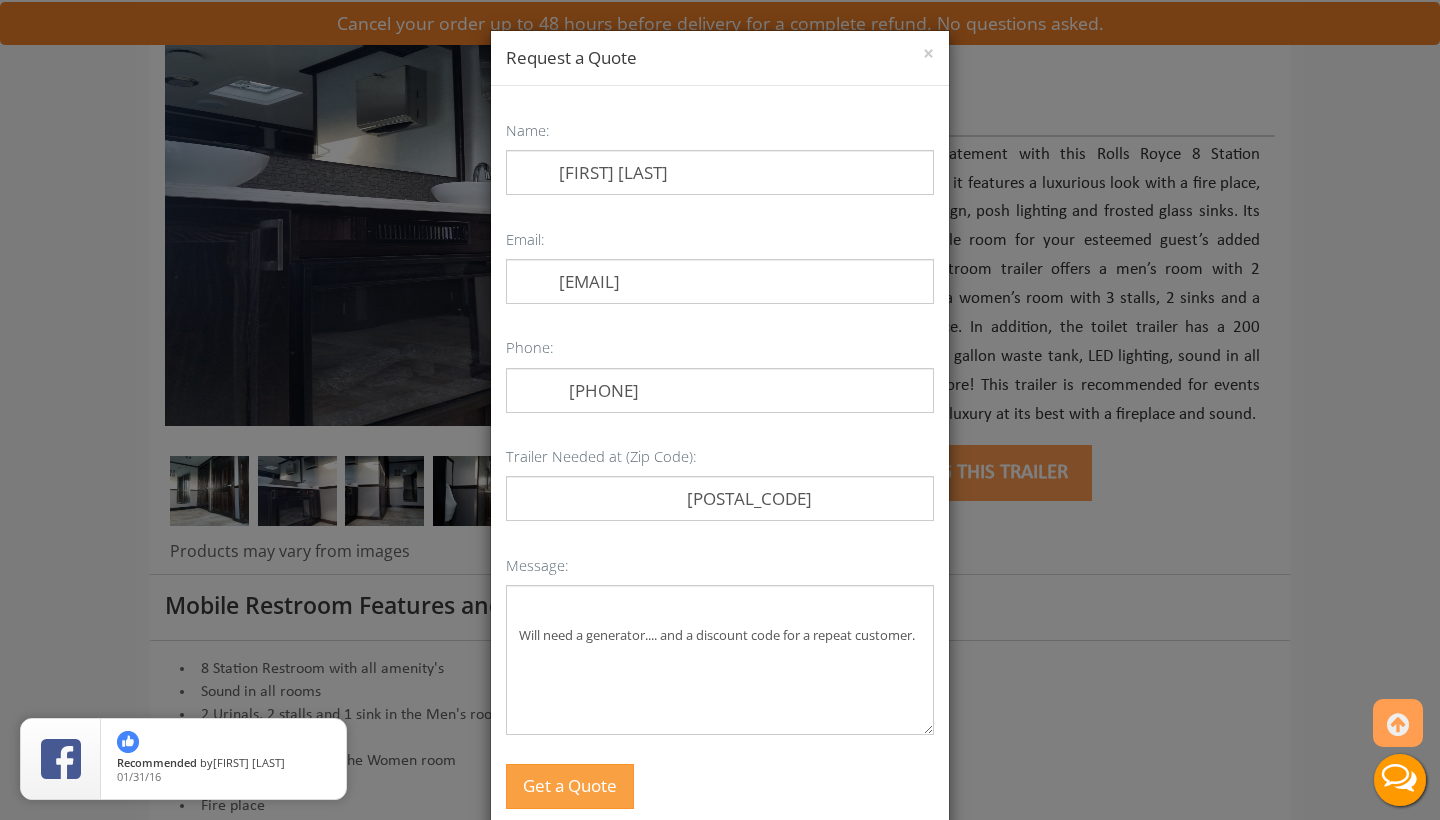 click on "Name: [FIRST] [LAST]
Email: [EMAIL]
Phone: [PHONE]
Trailer Needed at (Zip Code): [POSTAL_CODE]
Message: Will need a generator.... and a discount code for a repeat customer.
Get a Quote" at bounding box center (720, 462) 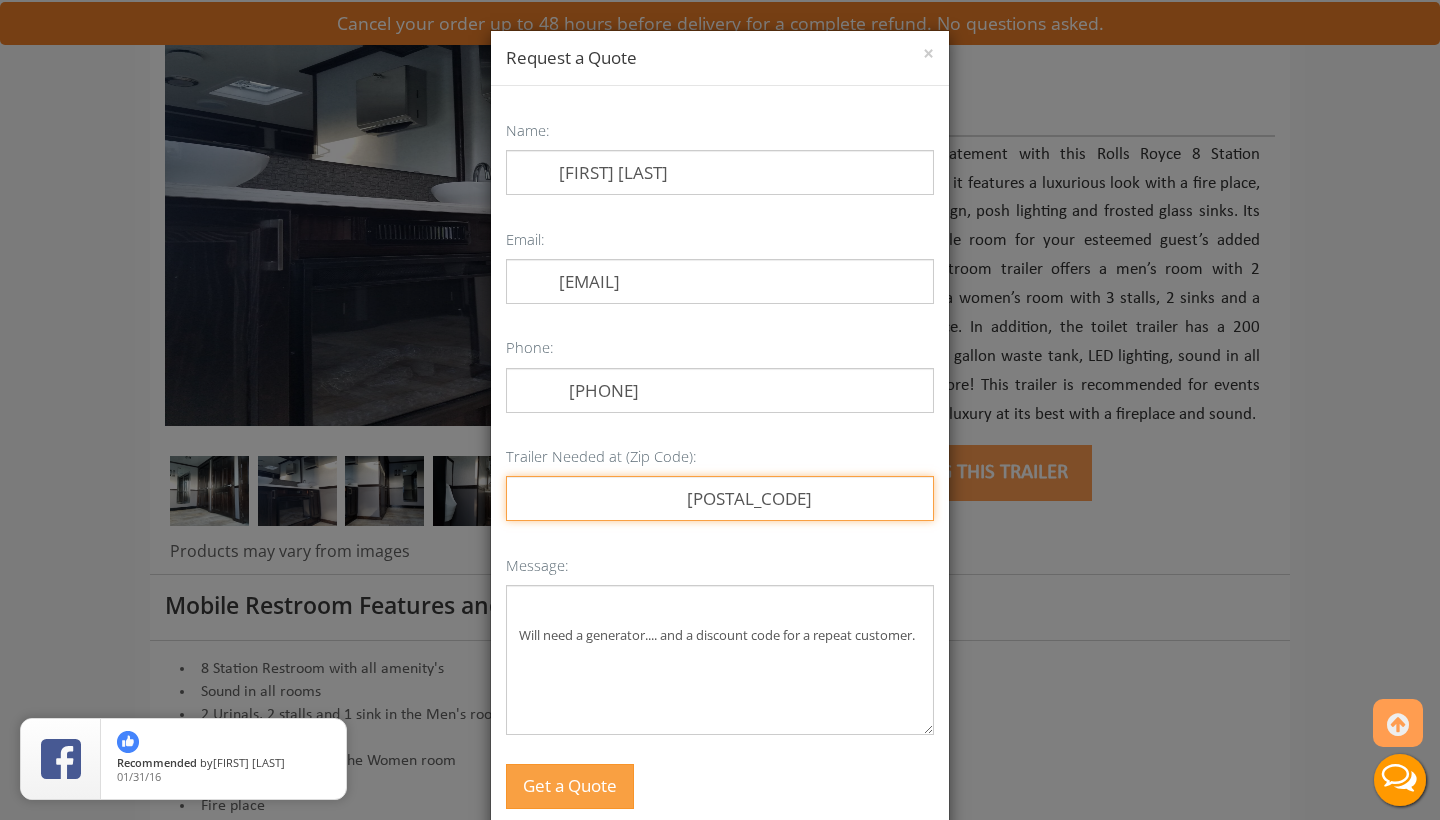 click on "[POSTAL_CODE]" at bounding box center (720, 498) 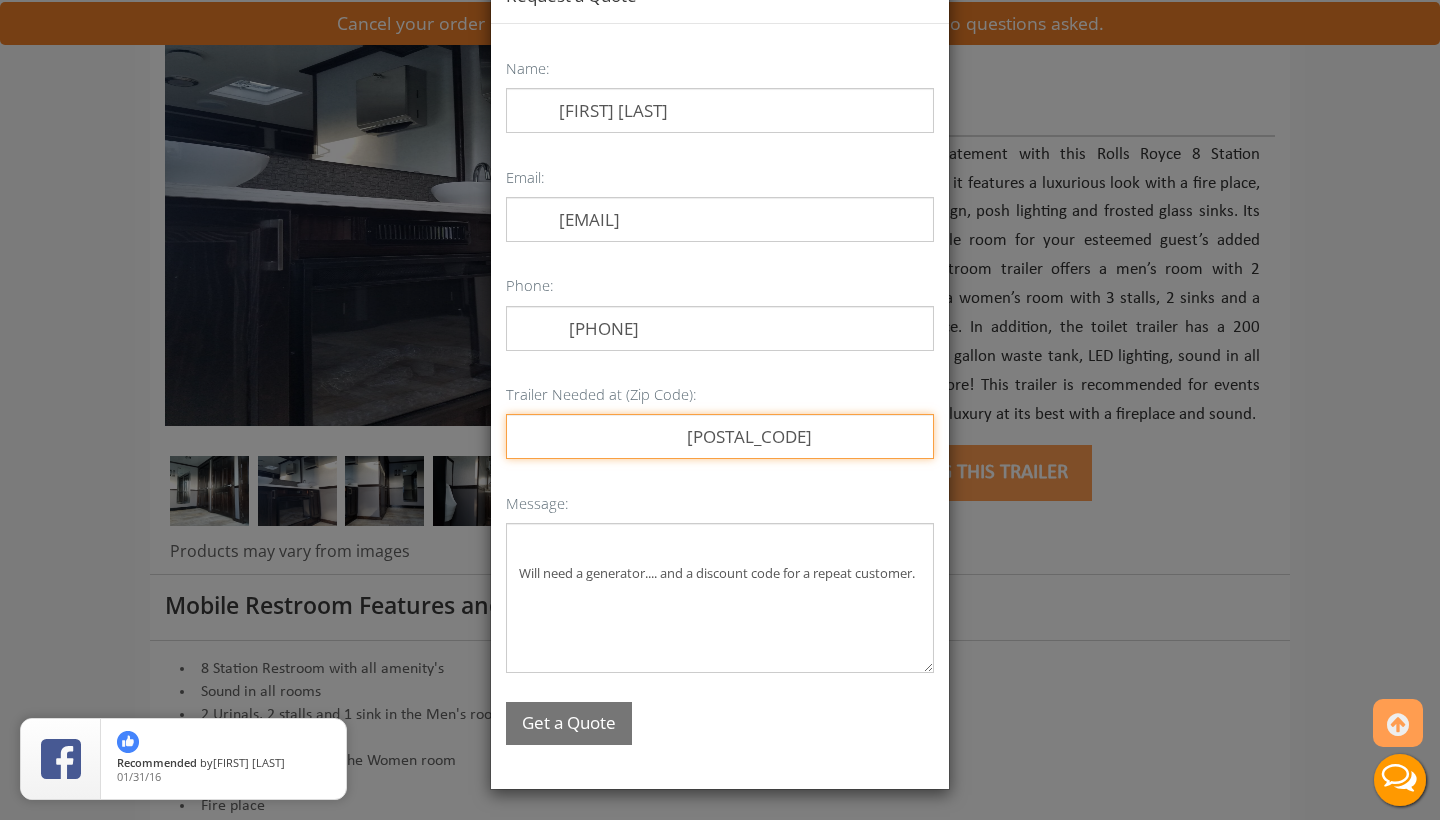 scroll, scrollTop: 60, scrollLeft: 0, axis: vertical 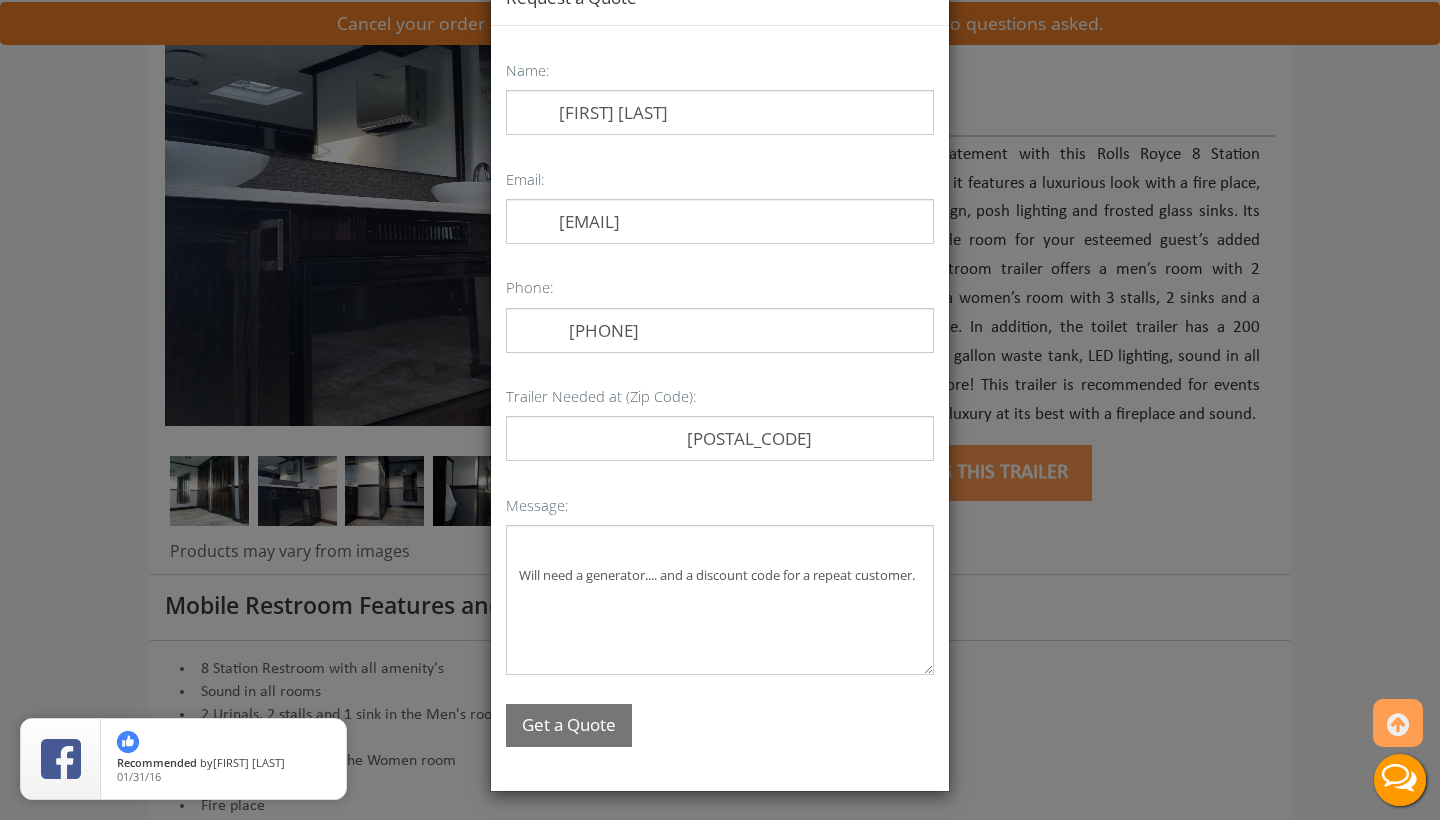 click on "Get a Quote" at bounding box center [569, 725] 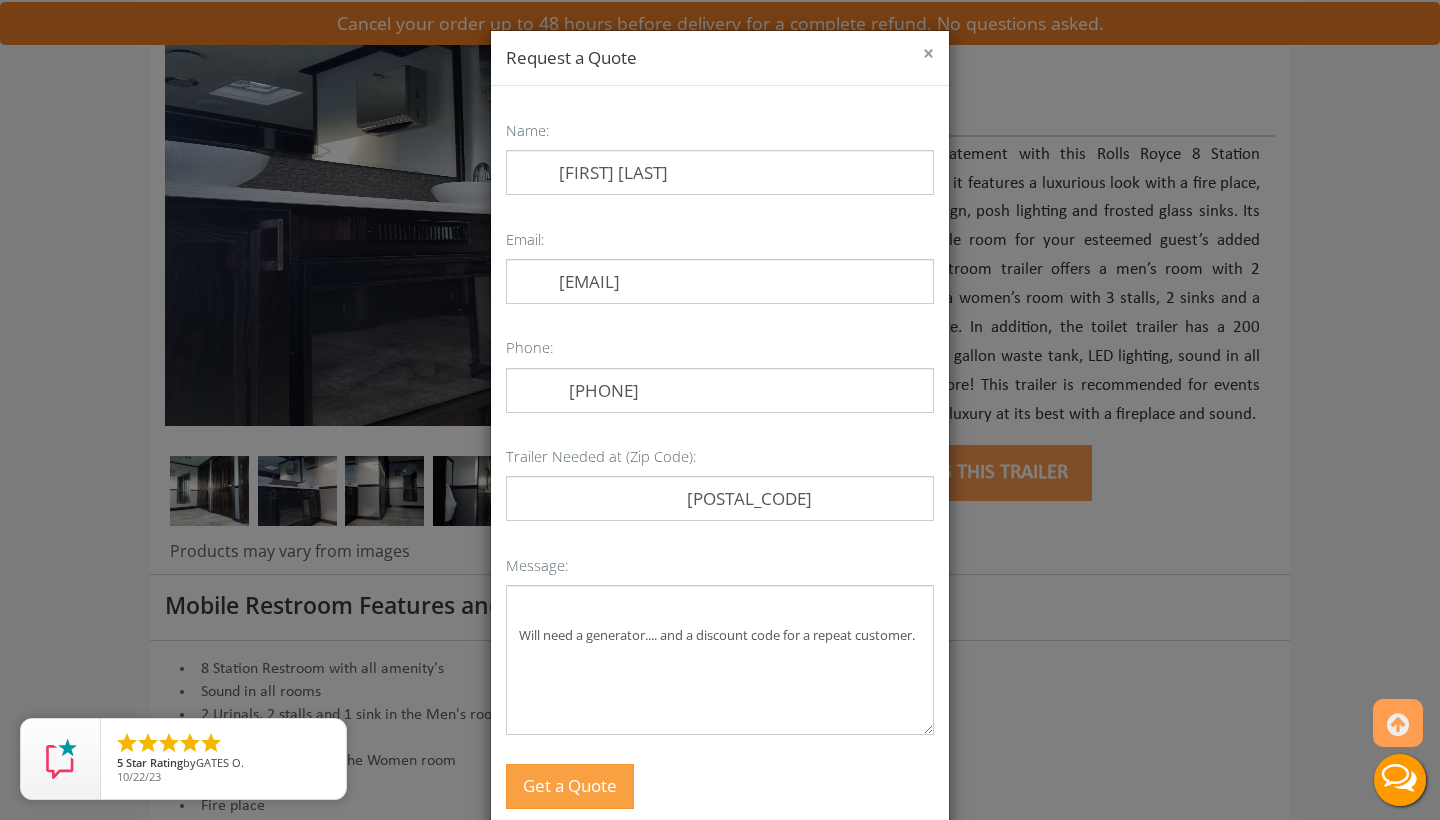 scroll, scrollTop: 0, scrollLeft: 0, axis: both 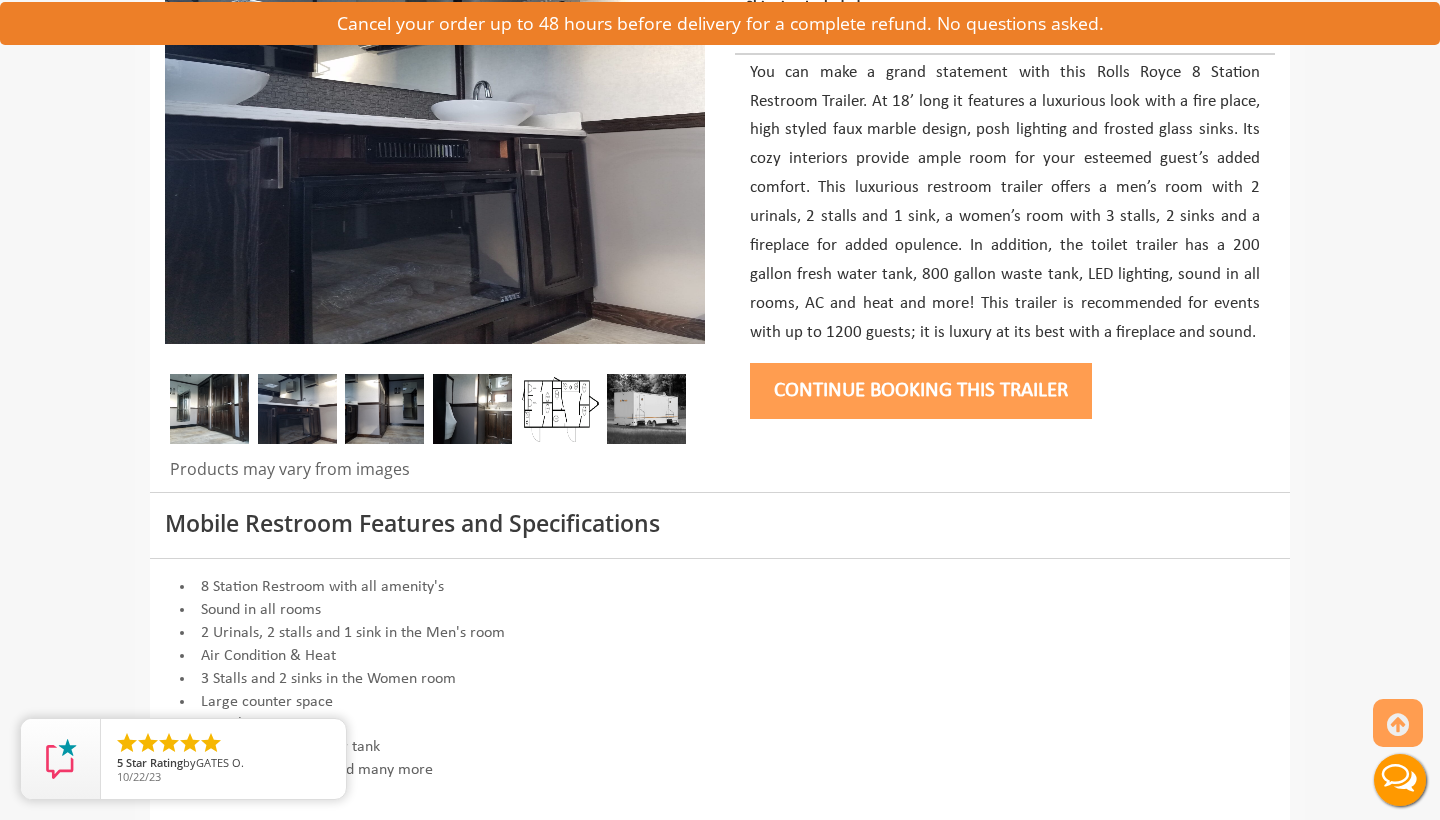 click on "Continue Booking this trailer" at bounding box center (921, 391) 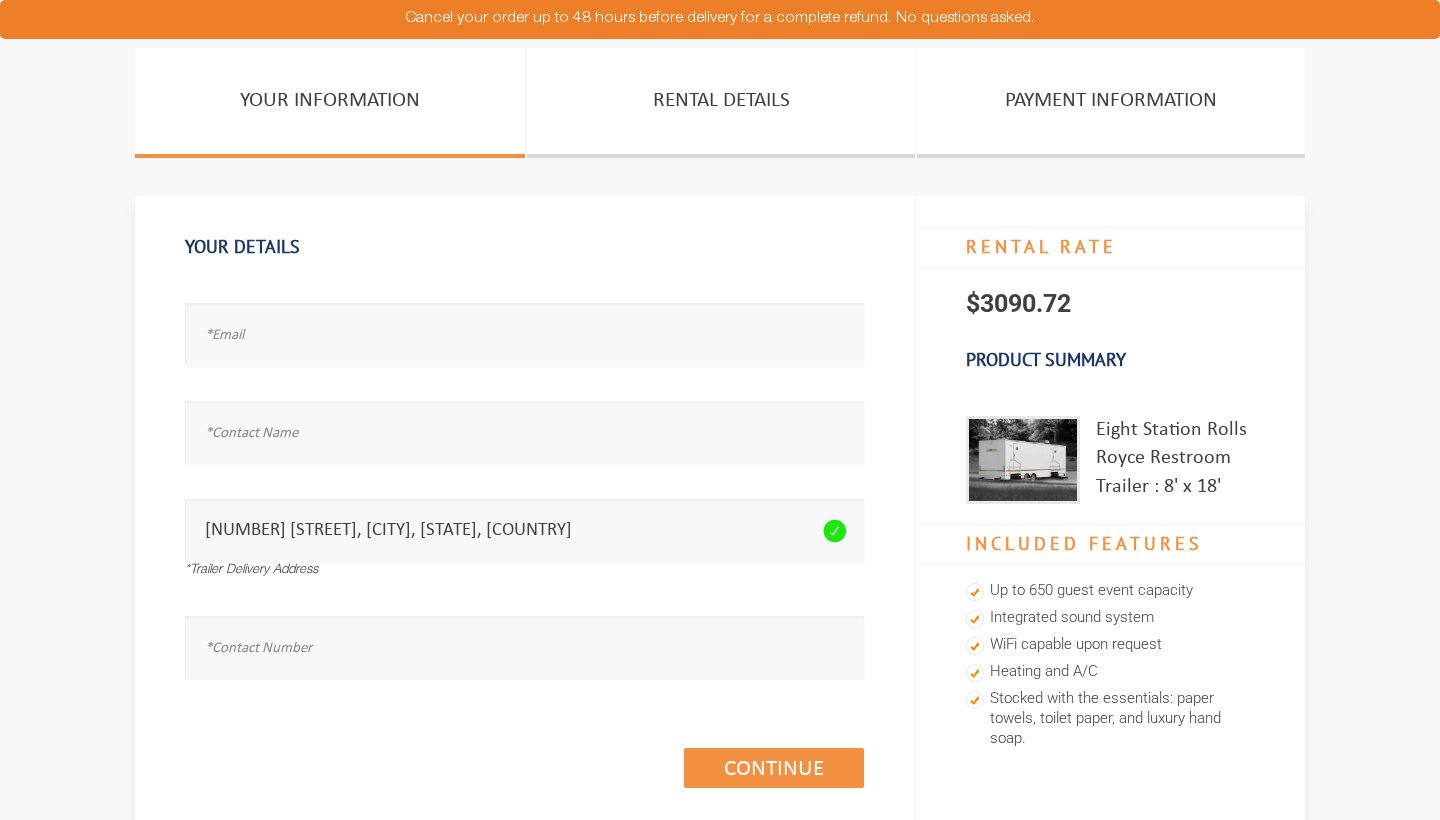 scroll, scrollTop: 0, scrollLeft: 0, axis: both 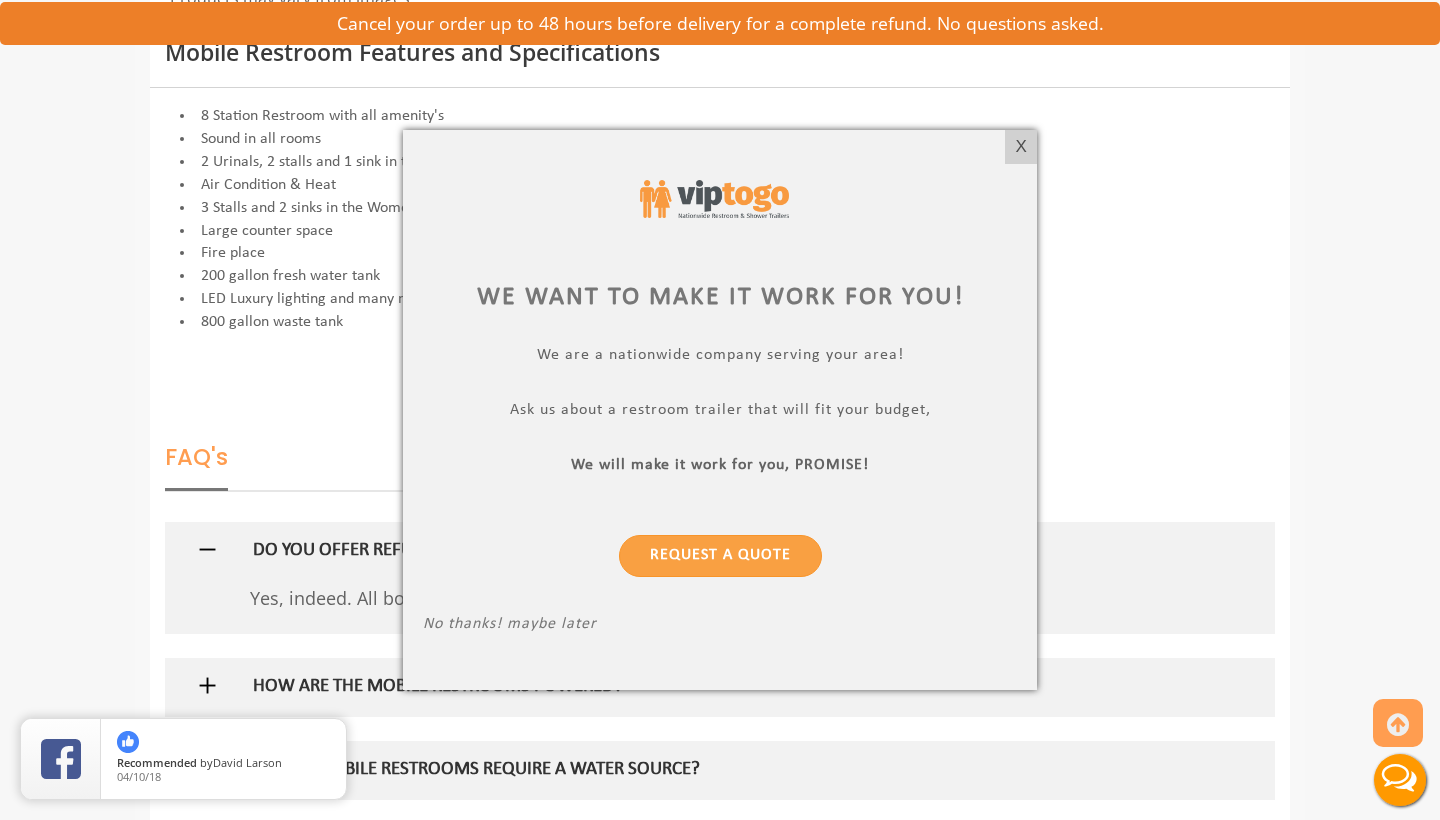click at bounding box center (720, 410) 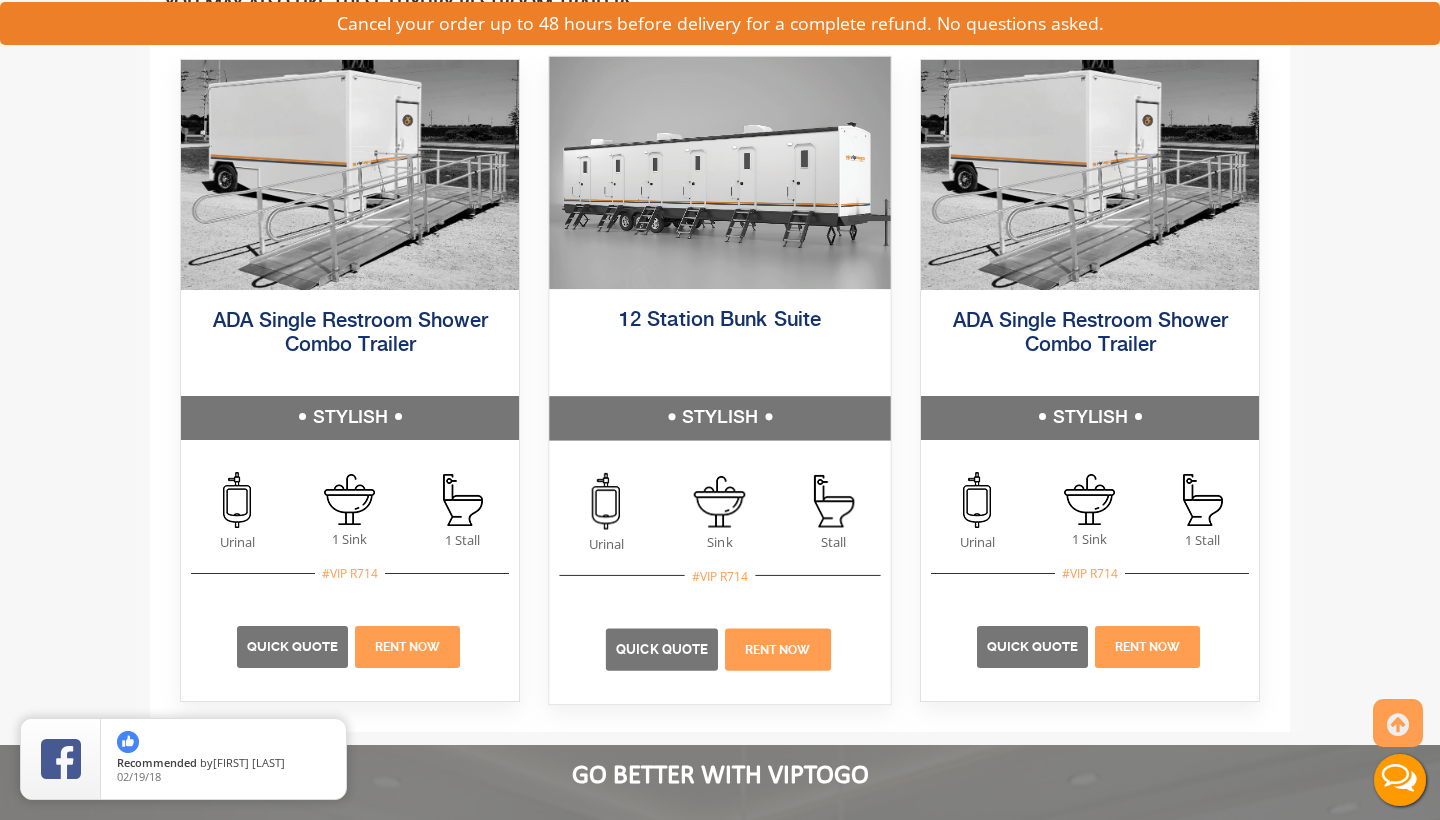 scroll, scrollTop: 2930, scrollLeft: 0, axis: vertical 